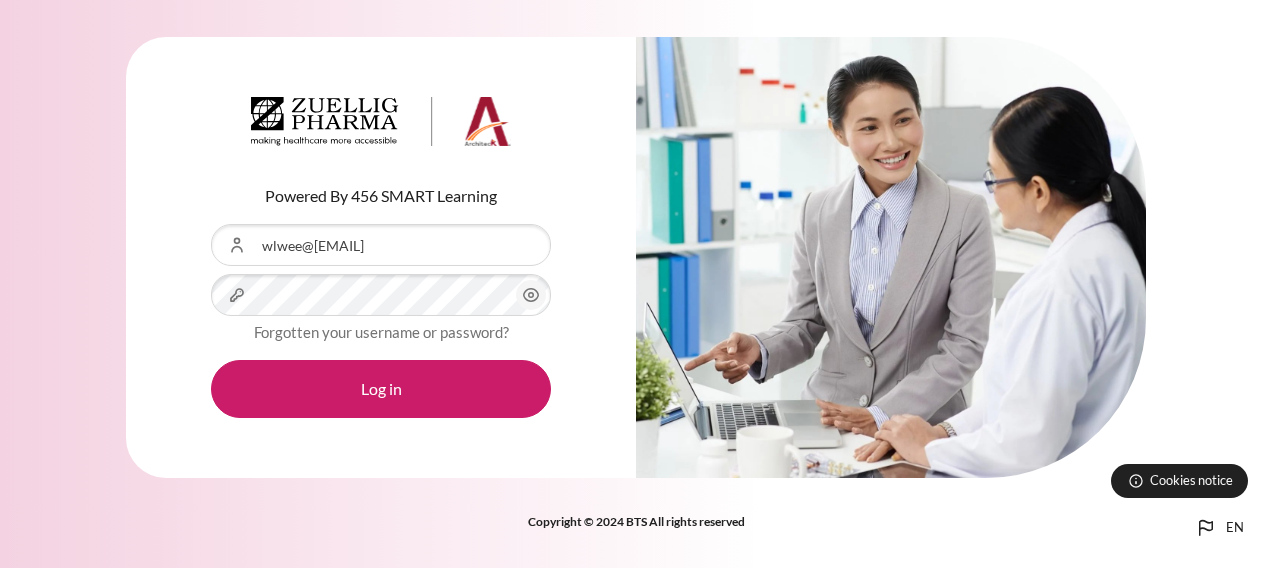 scroll, scrollTop: 0, scrollLeft: 0, axis: both 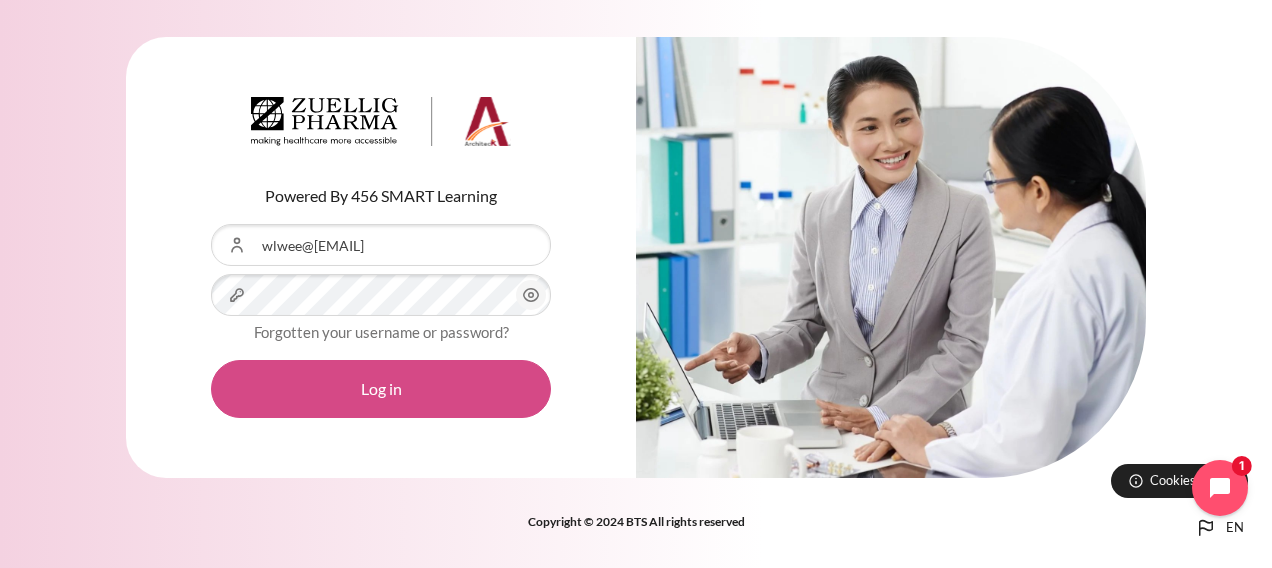 click on "Log in" at bounding box center (381, 389) 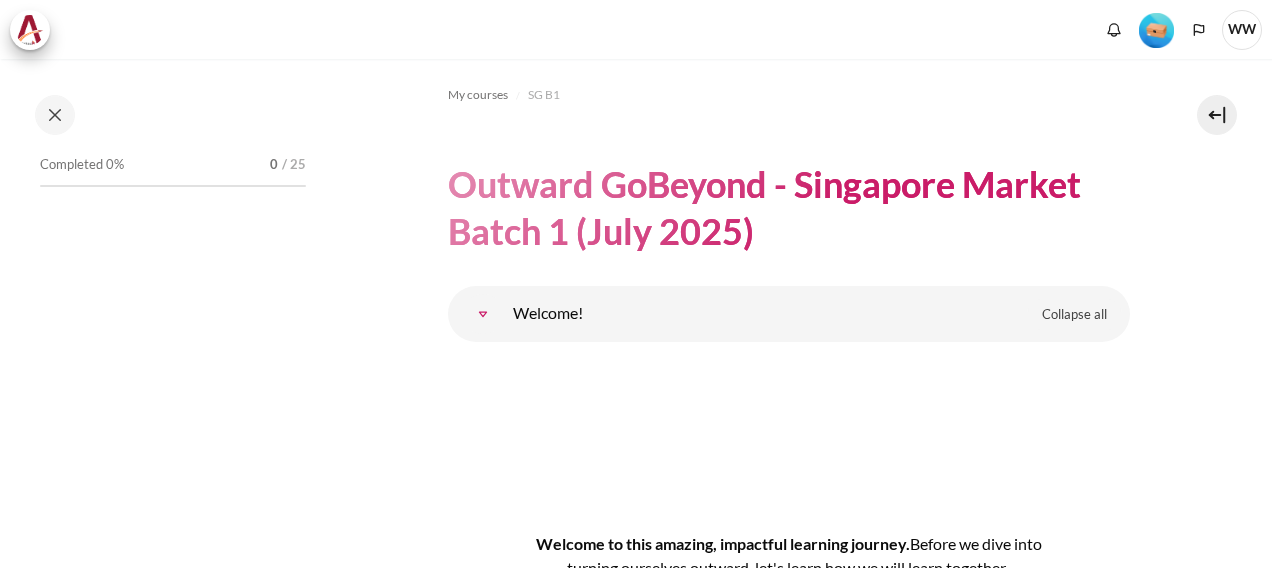 scroll, scrollTop: 0, scrollLeft: 0, axis: both 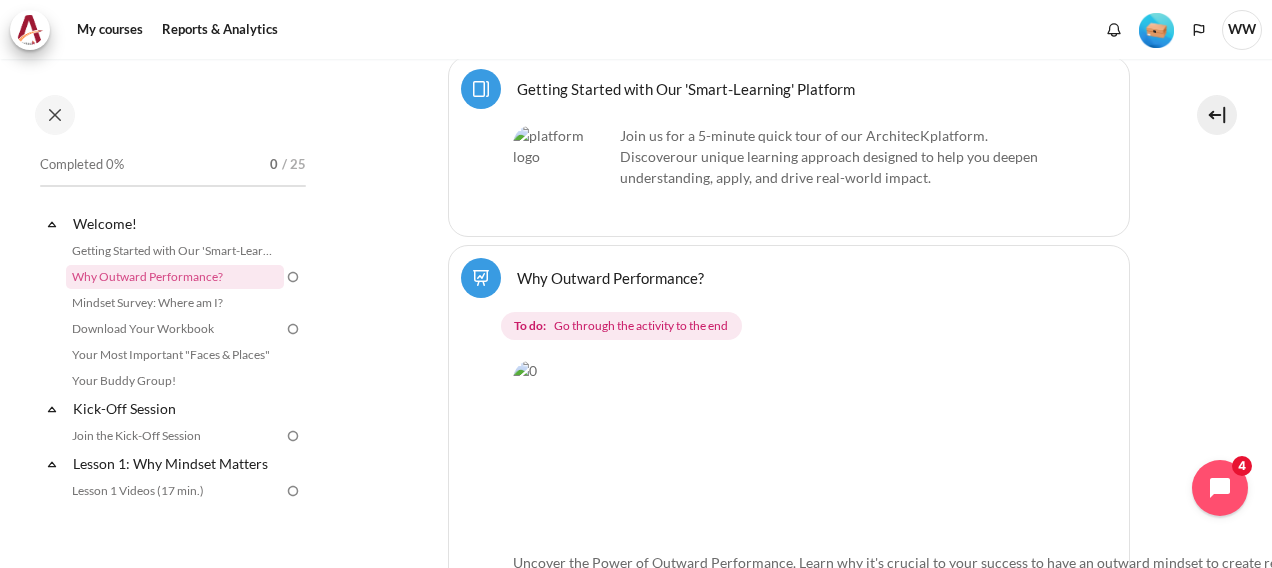 click on "Why Outward Performance?   Lesson" at bounding box center (610, 277) 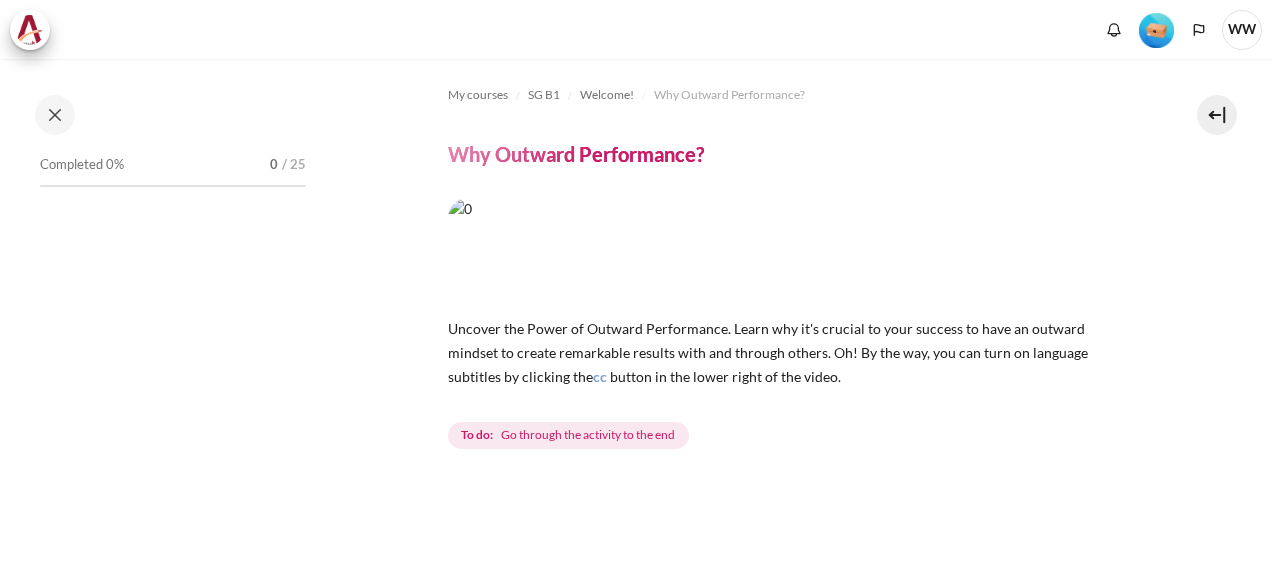 scroll, scrollTop: 0, scrollLeft: 0, axis: both 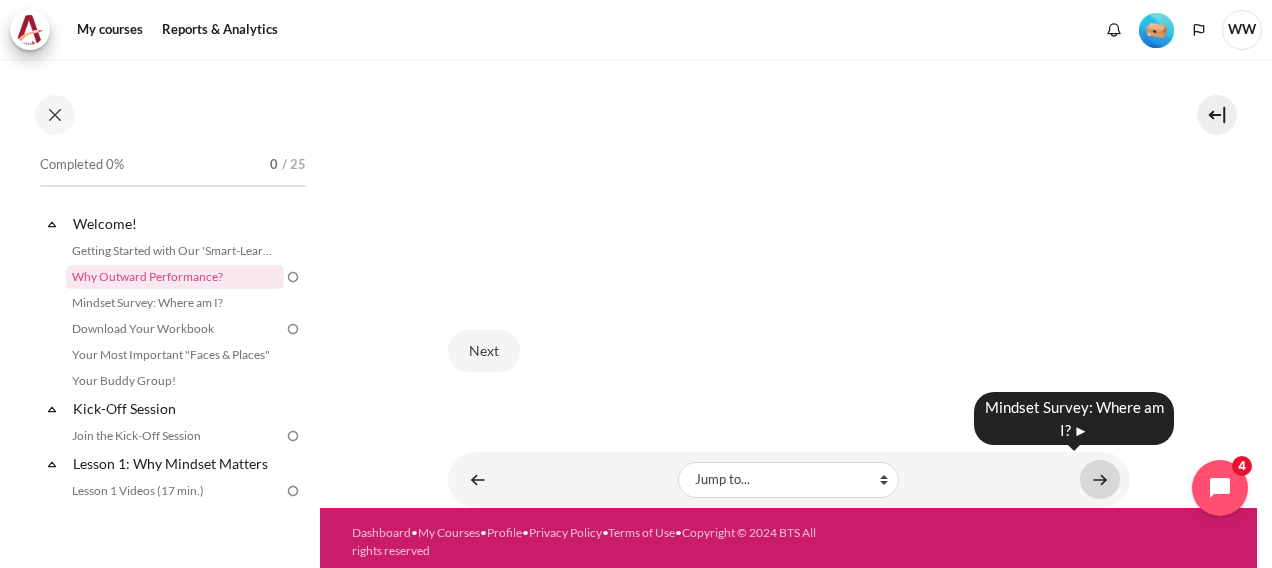 click at bounding box center (1100, 479) 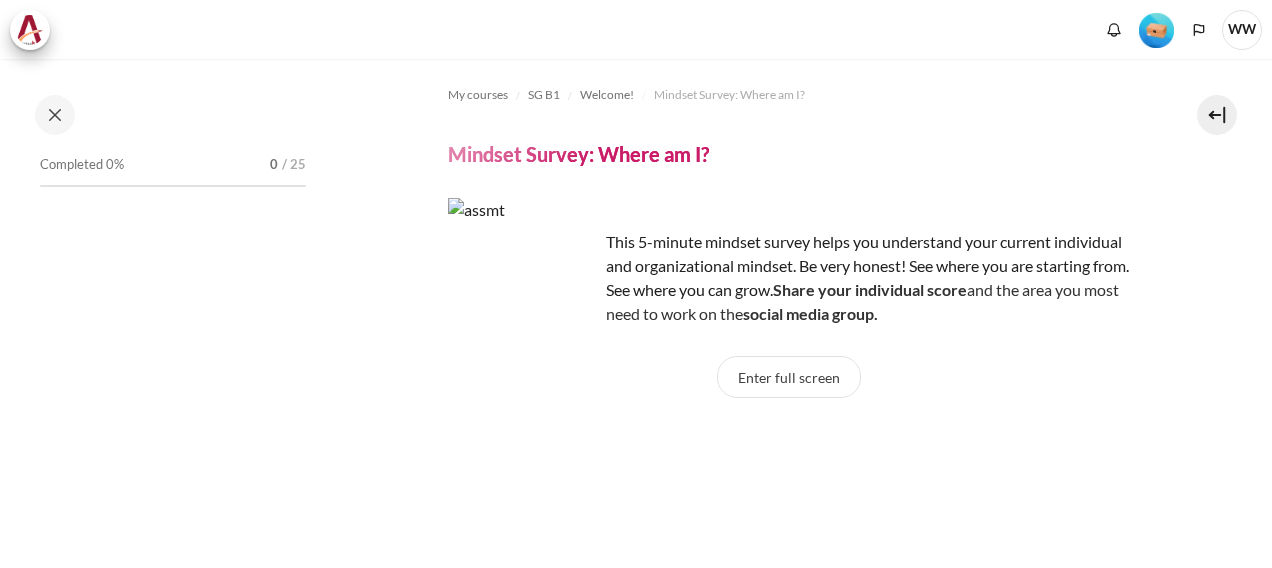 scroll, scrollTop: 0, scrollLeft: 0, axis: both 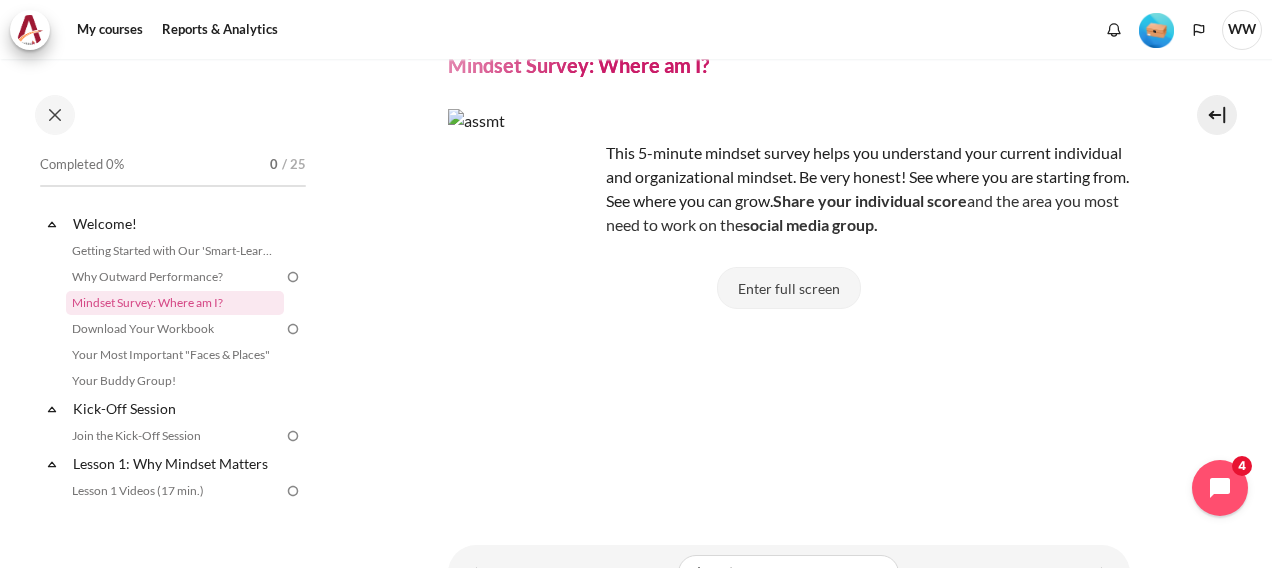 click on "Enter full screen" at bounding box center [789, 288] 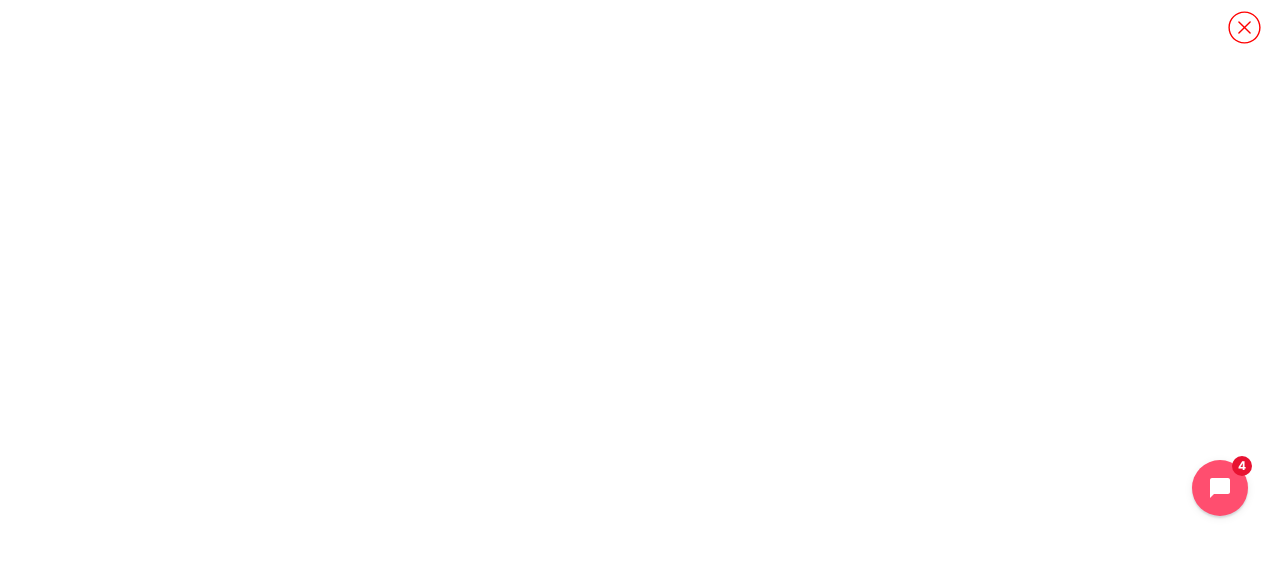 scroll, scrollTop: 33, scrollLeft: 0, axis: vertical 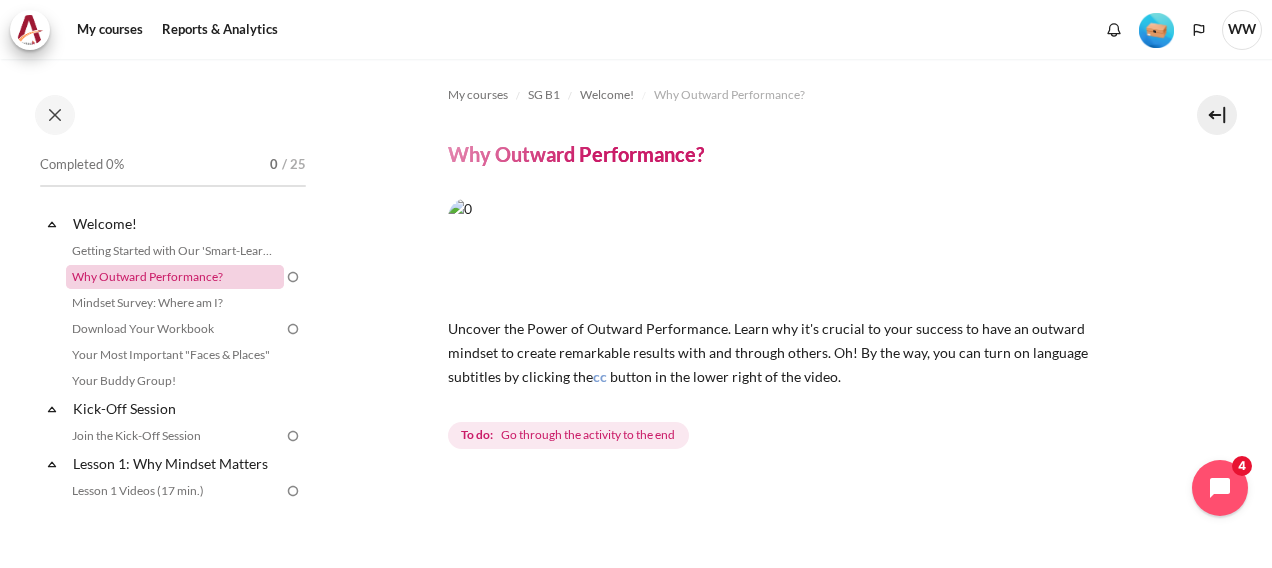 click on "Why Outward Performance?" at bounding box center [175, 277] 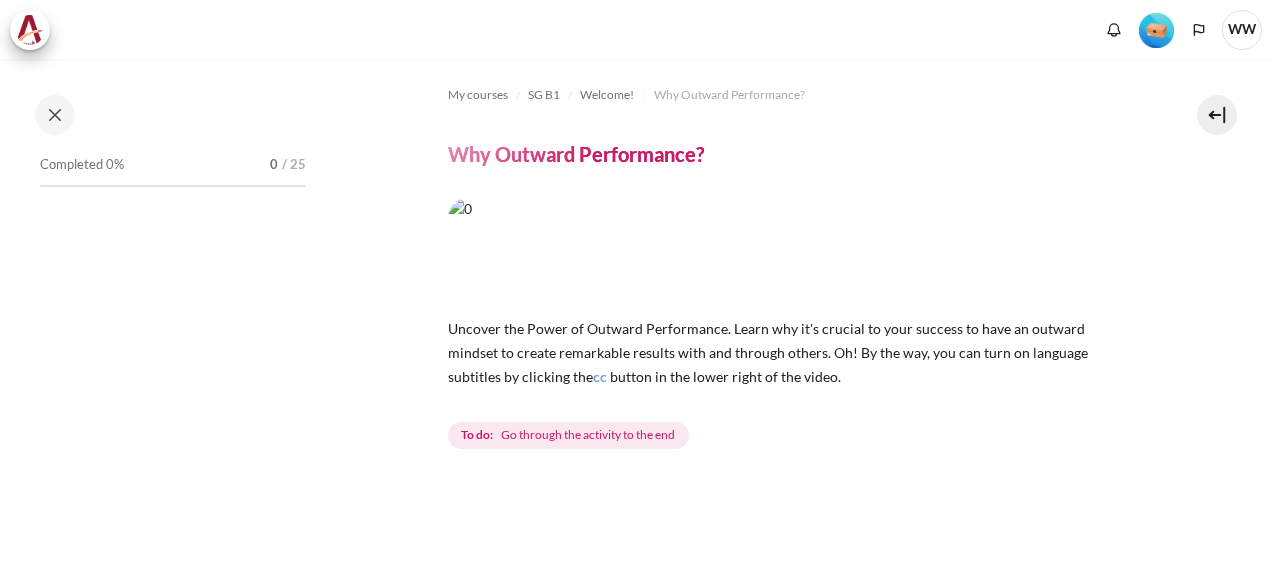 scroll, scrollTop: 0, scrollLeft: 0, axis: both 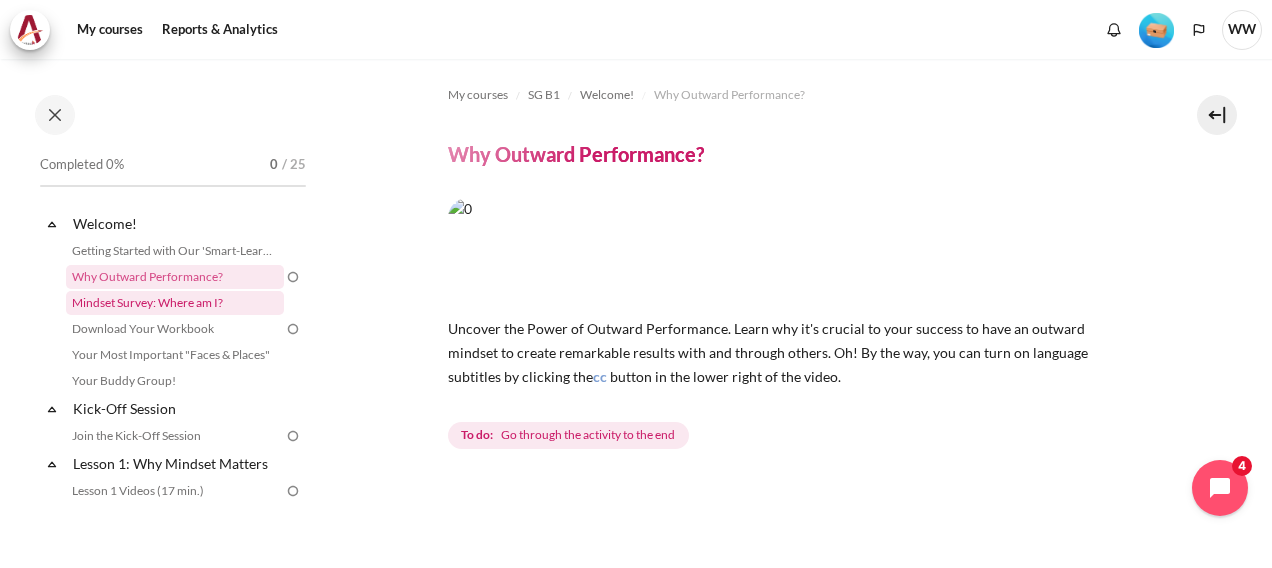 click on "Mindset Survey: Where am I?" at bounding box center [175, 303] 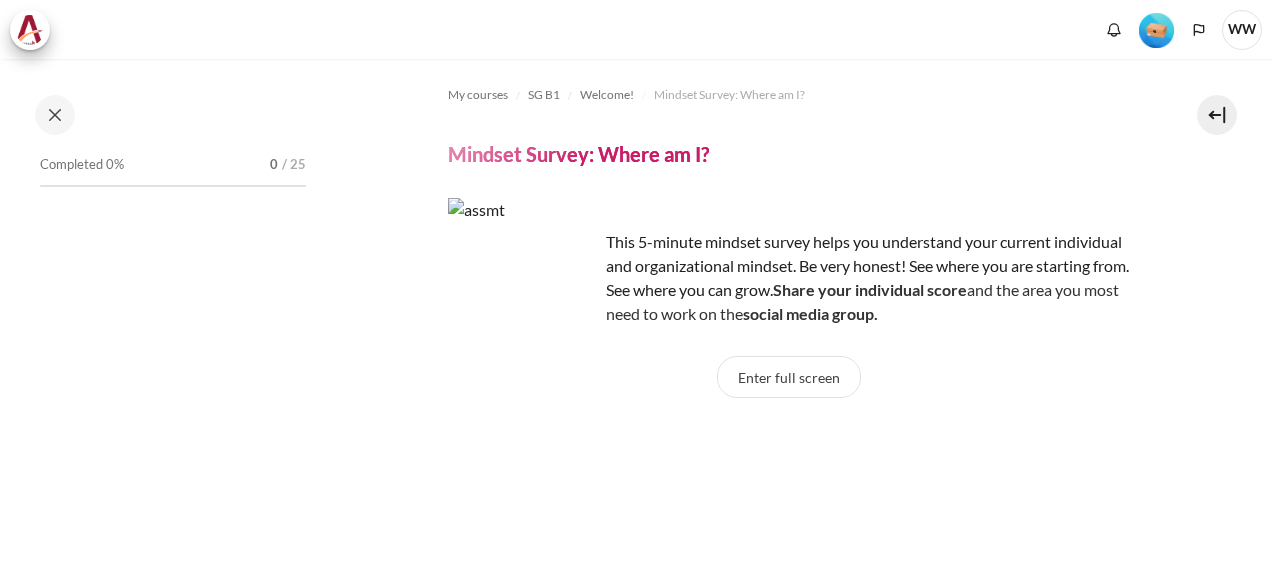 scroll, scrollTop: 0, scrollLeft: 0, axis: both 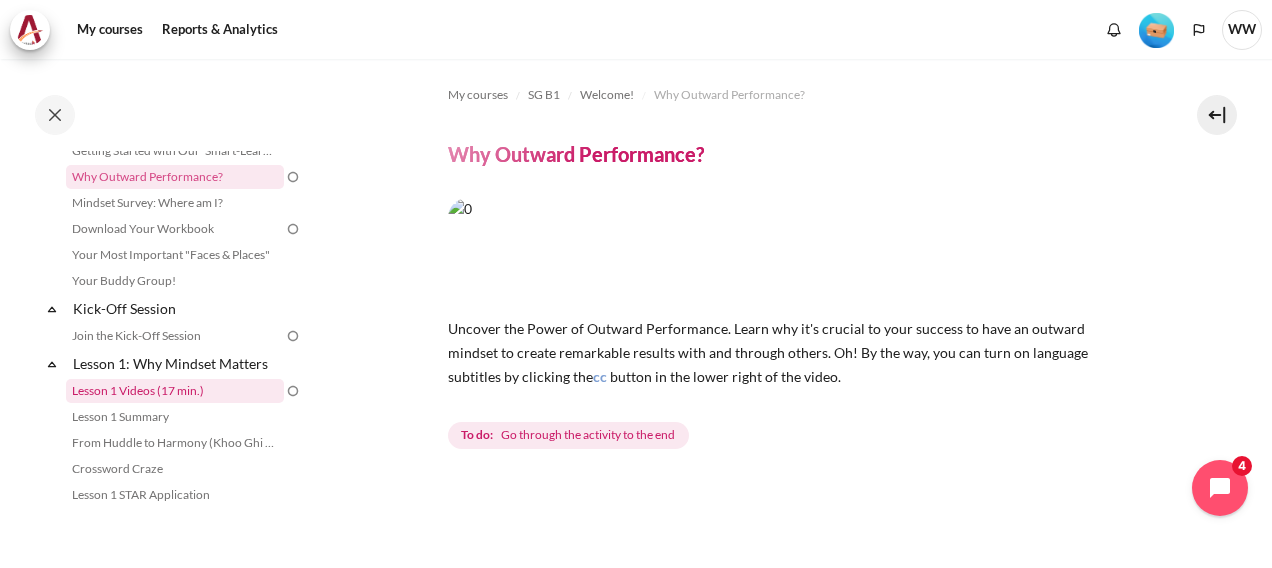 click on "Lesson 1 Videos (17 min.)" at bounding box center [175, 391] 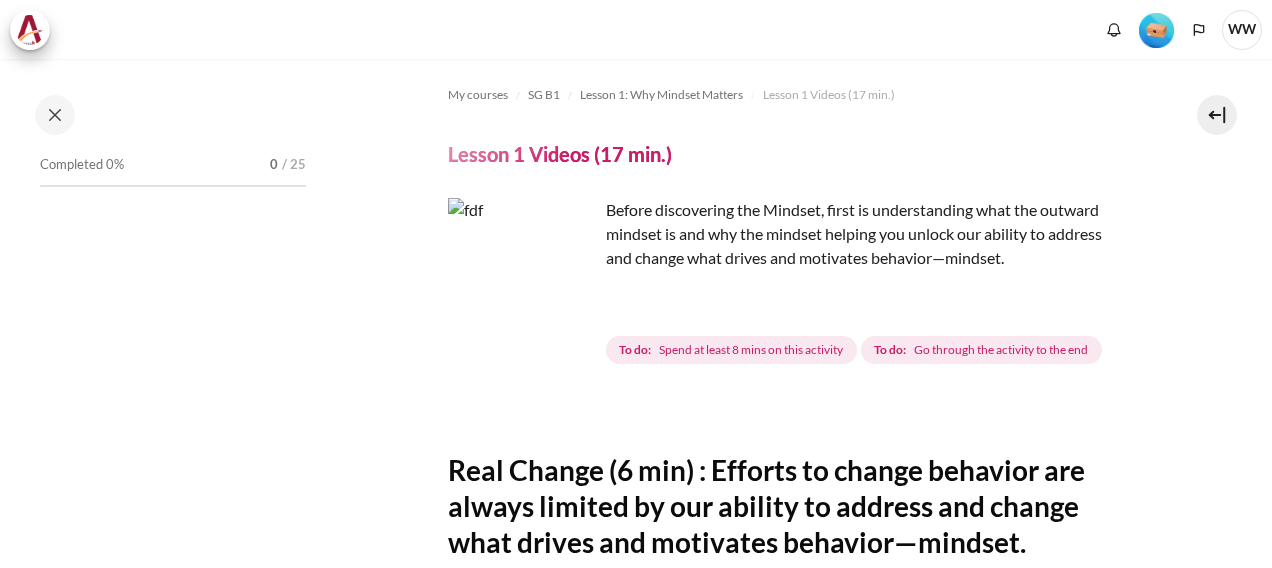scroll, scrollTop: 0, scrollLeft: 0, axis: both 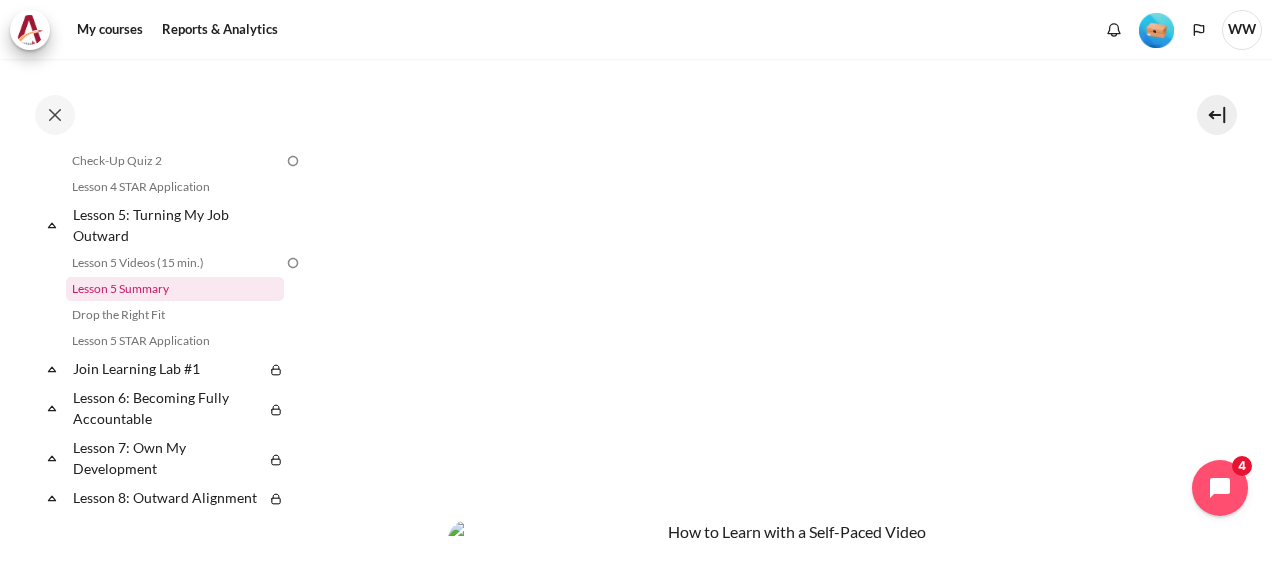 click on "Lesson 5 Summary" at bounding box center (175, 289) 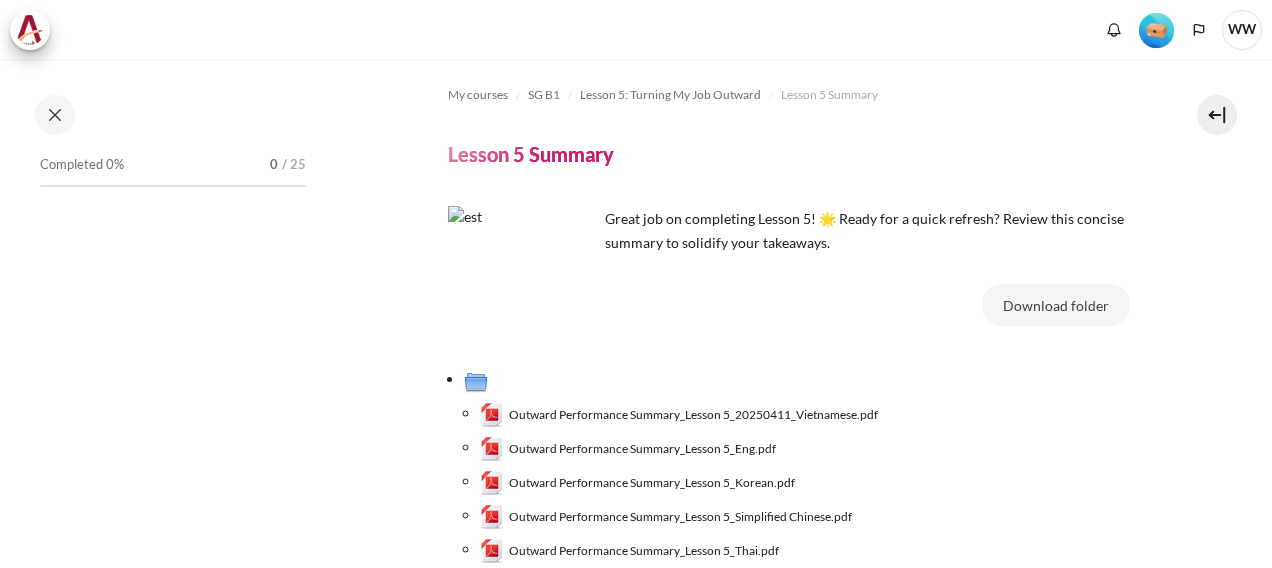 scroll, scrollTop: 0, scrollLeft: 0, axis: both 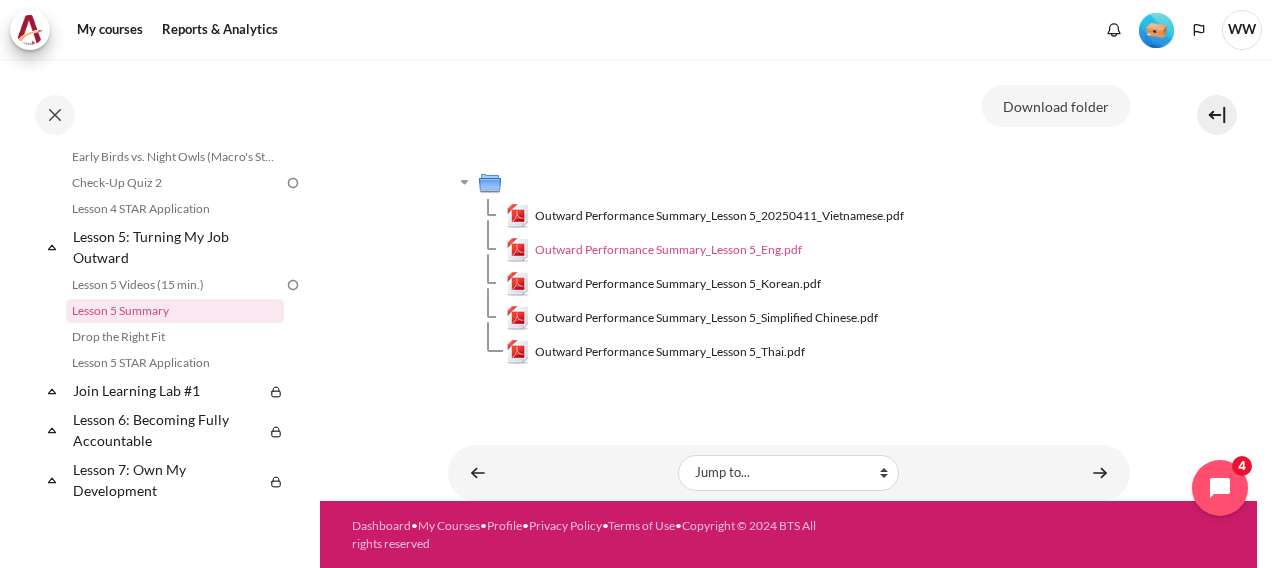 click on "Outward Performance Summary_Lesson 5_Eng.pdf" at bounding box center (668, 250) 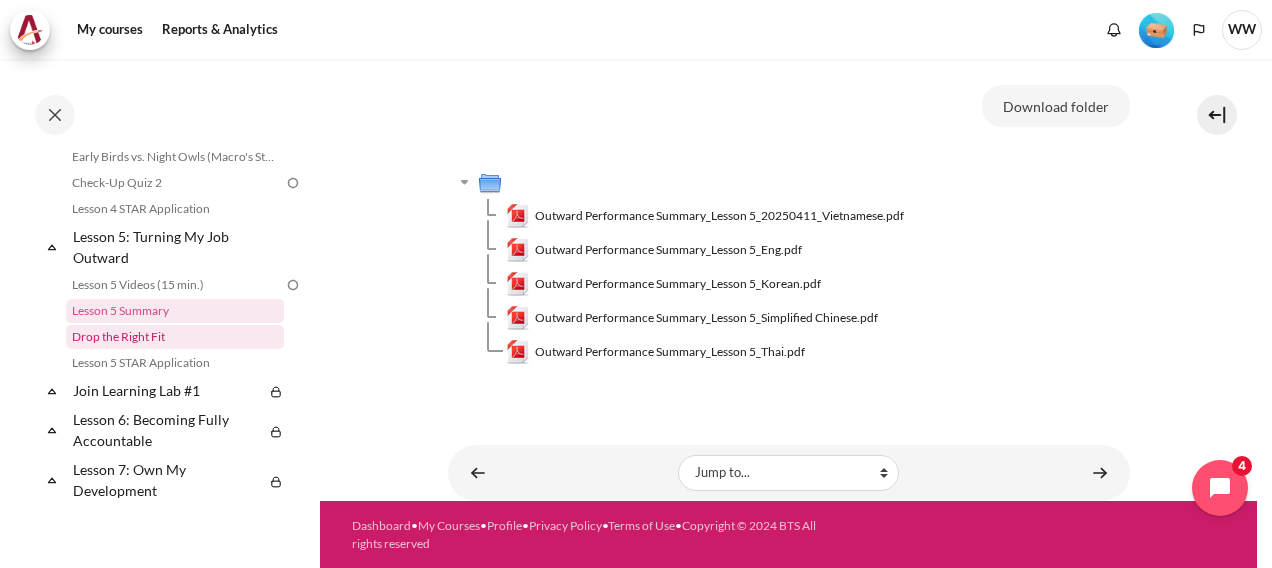 click on "Drop the Right Fit" at bounding box center (175, 337) 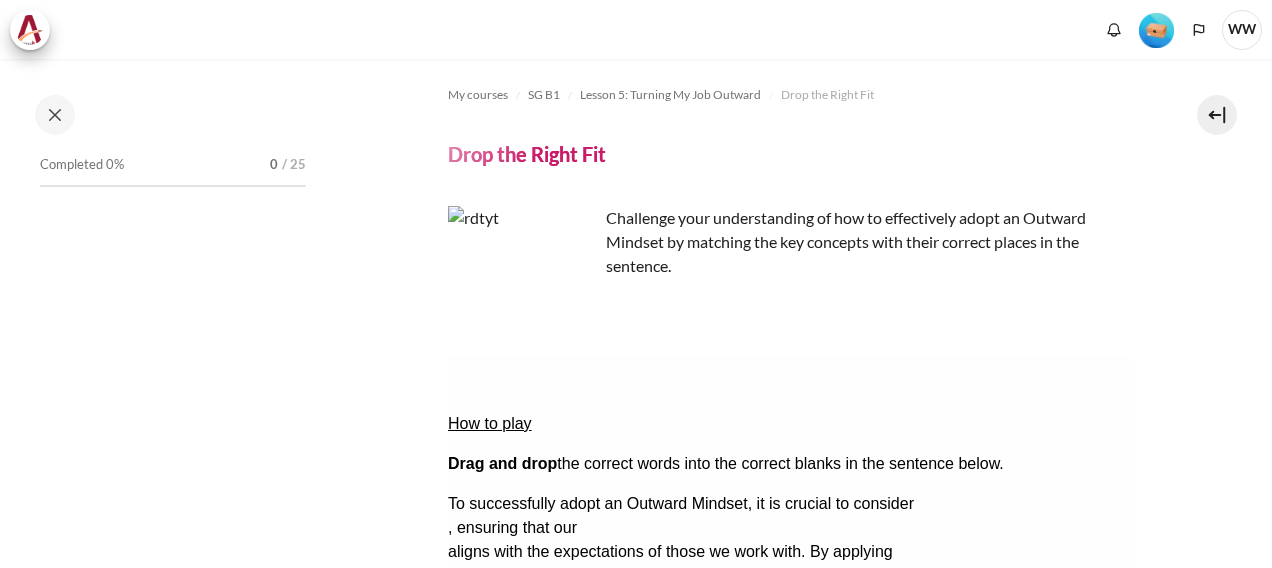 scroll, scrollTop: 0, scrollLeft: 0, axis: both 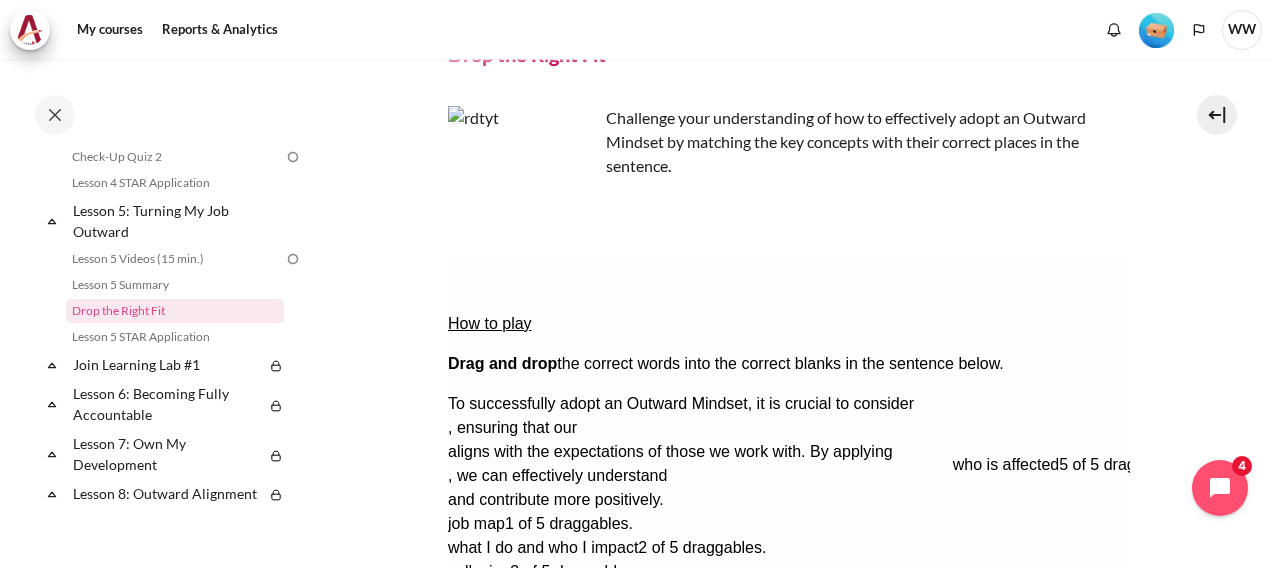drag, startPoint x: 542, startPoint y: 498, endPoint x: 1046, endPoint y: 336, distance: 529.3959 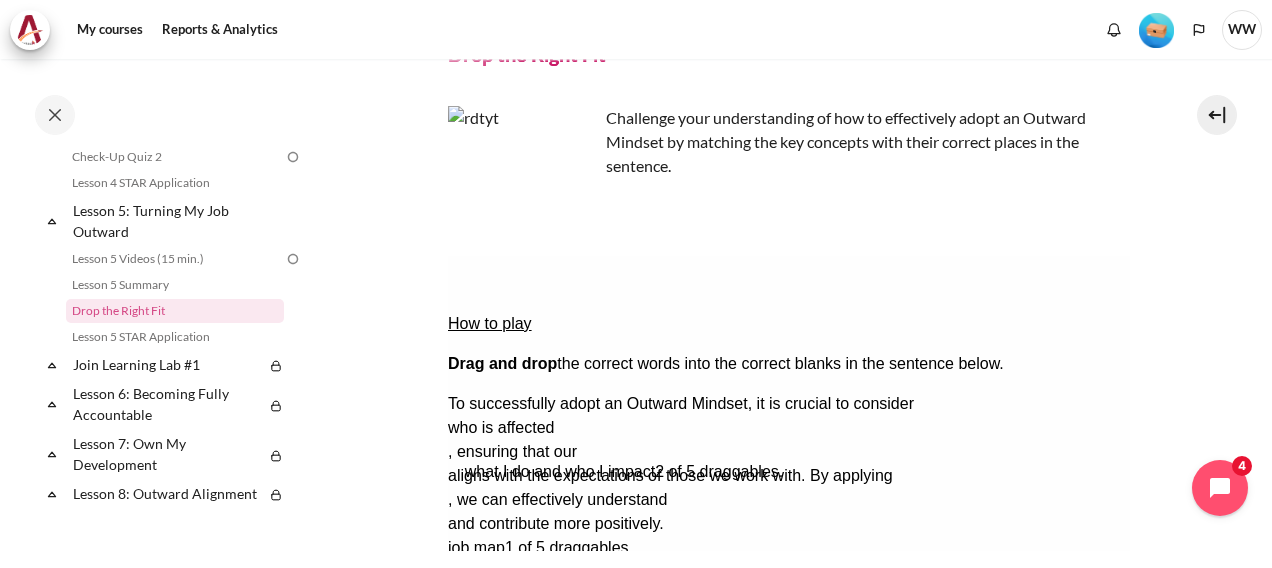 drag, startPoint x: 699, startPoint y: 463, endPoint x: 715, endPoint y: 362, distance: 102.259476 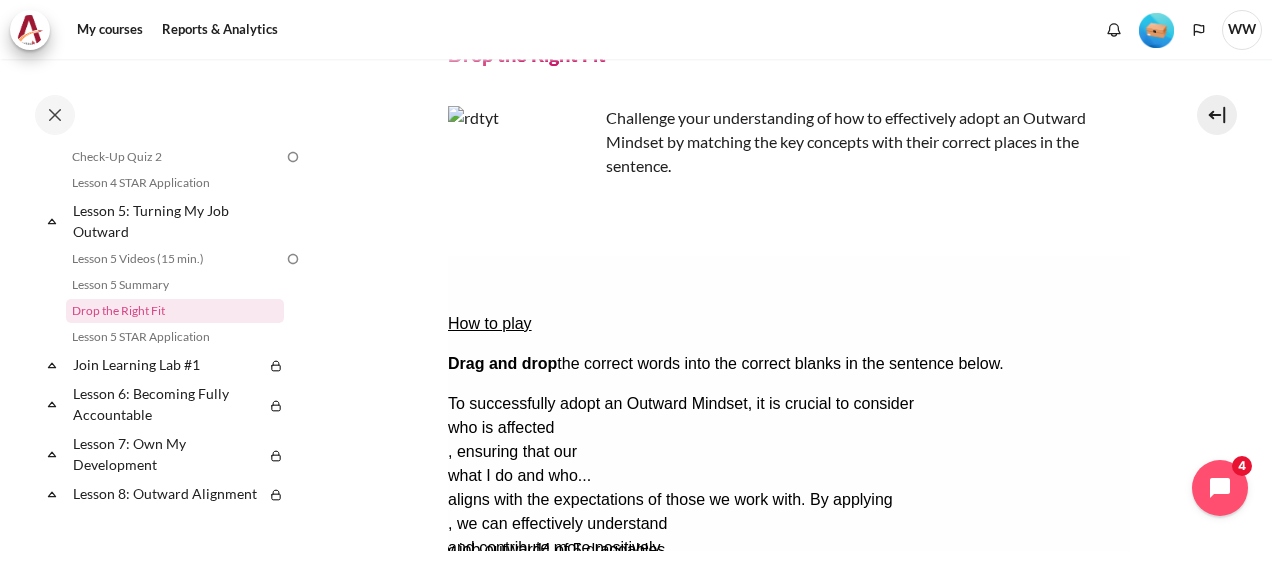 drag, startPoint x: 685, startPoint y: 440, endPoint x: 676, endPoint y: 398, distance: 42.953465 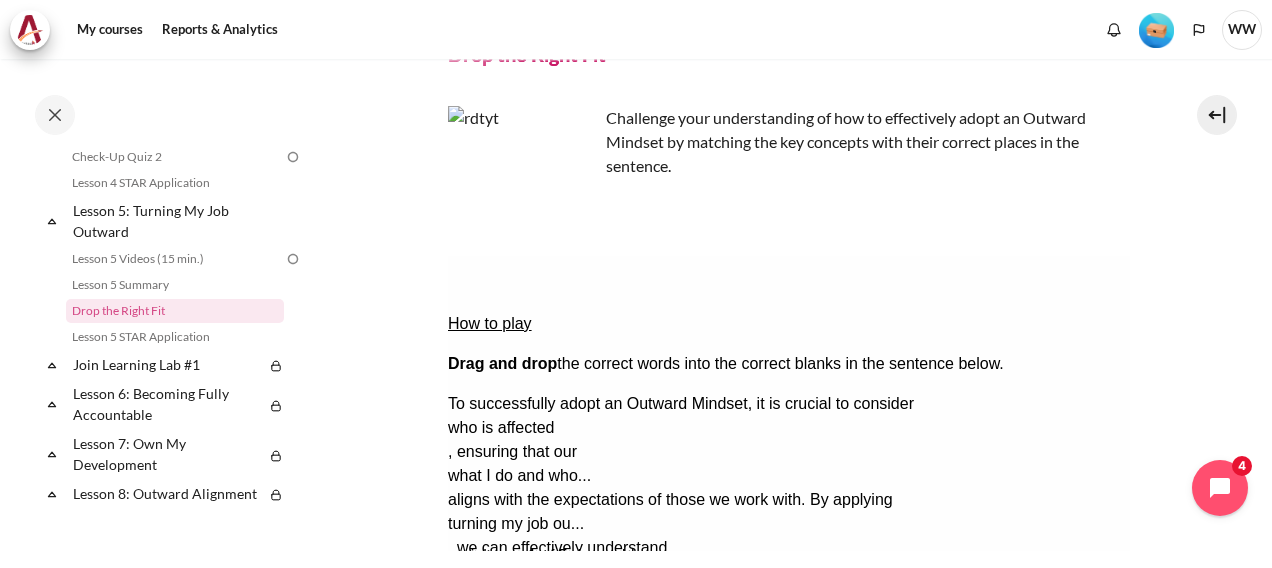 drag, startPoint x: 487, startPoint y: 465, endPoint x: 509, endPoint y: 424, distance: 46.52956 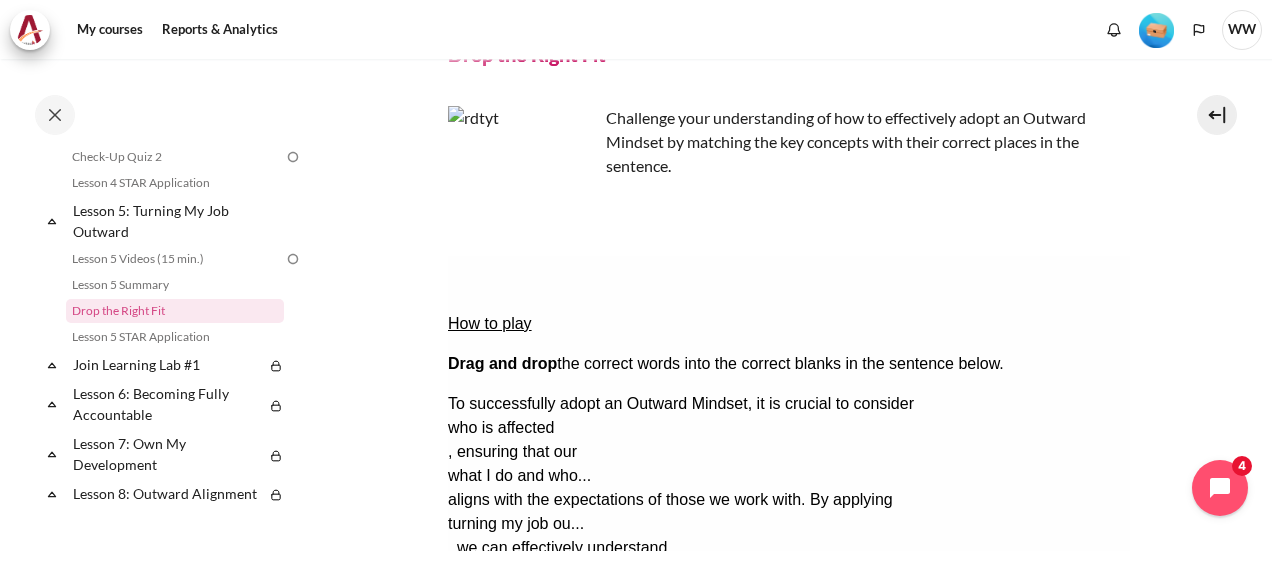 click on "Check Check the answers. The responses will be marked as correct, incorrect, or unanswered." at bounding box center [474, 644] 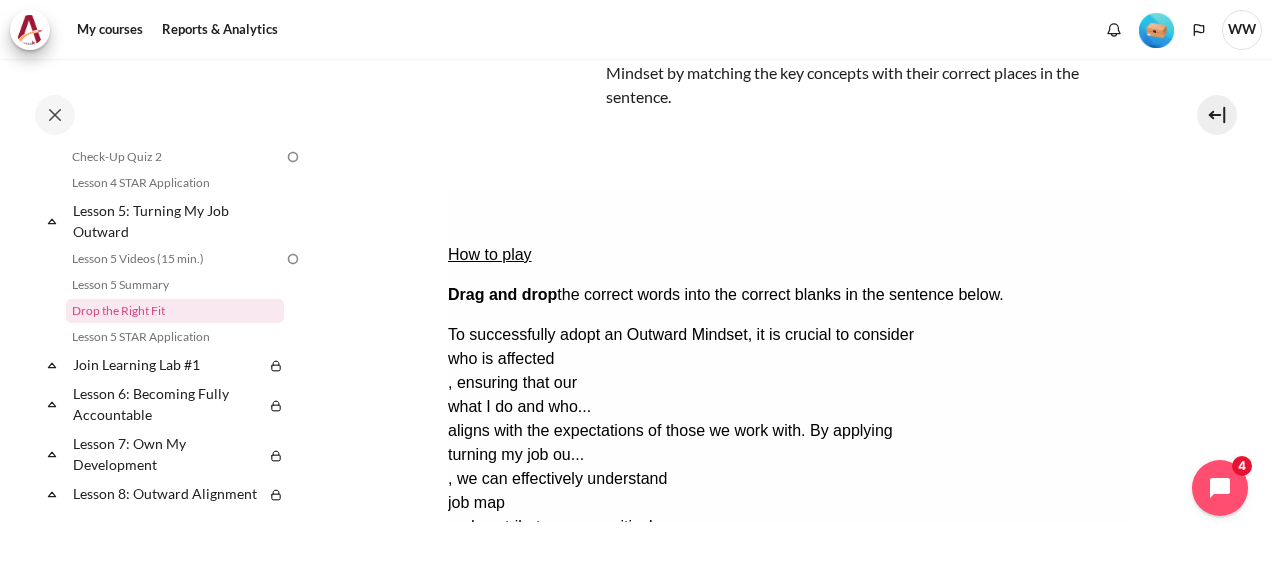 scroll, scrollTop: 200, scrollLeft: 0, axis: vertical 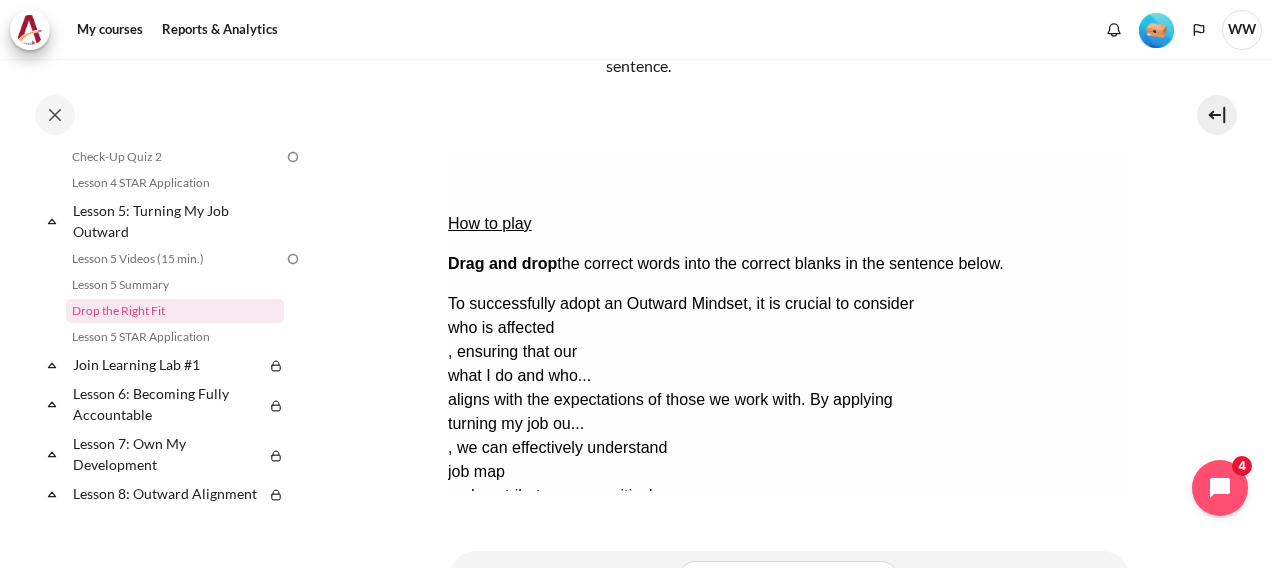 click on "Show solution Show the solution. The task will be marked with its correct solution." at bounding box center [496, 604] 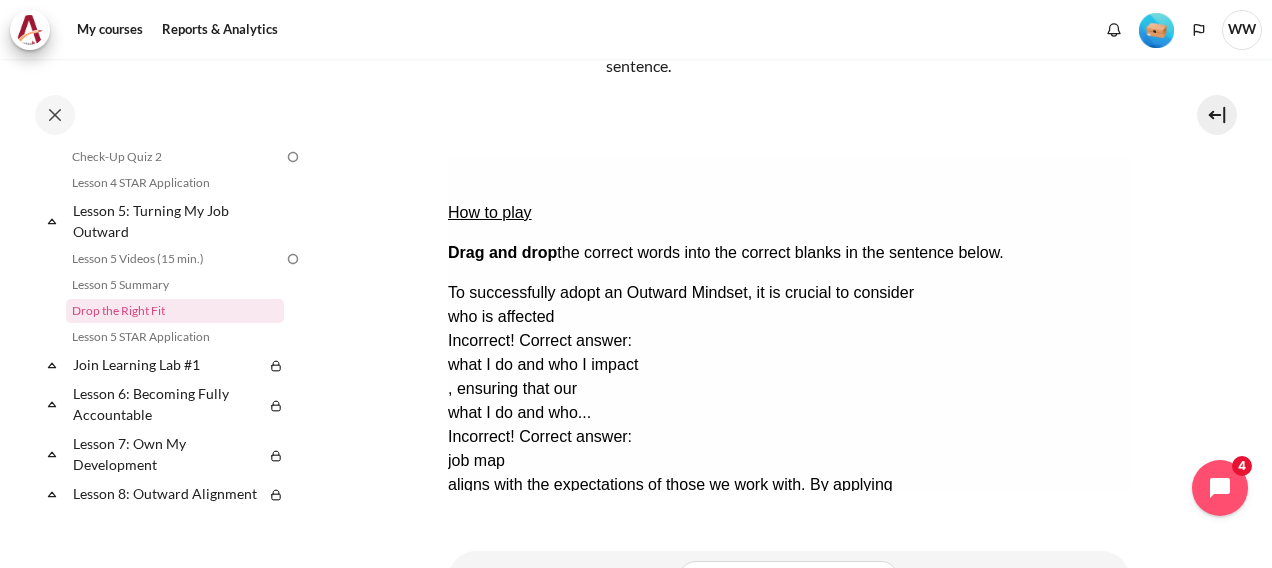 scroll, scrollTop: 0, scrollLeft: 0, axis: both 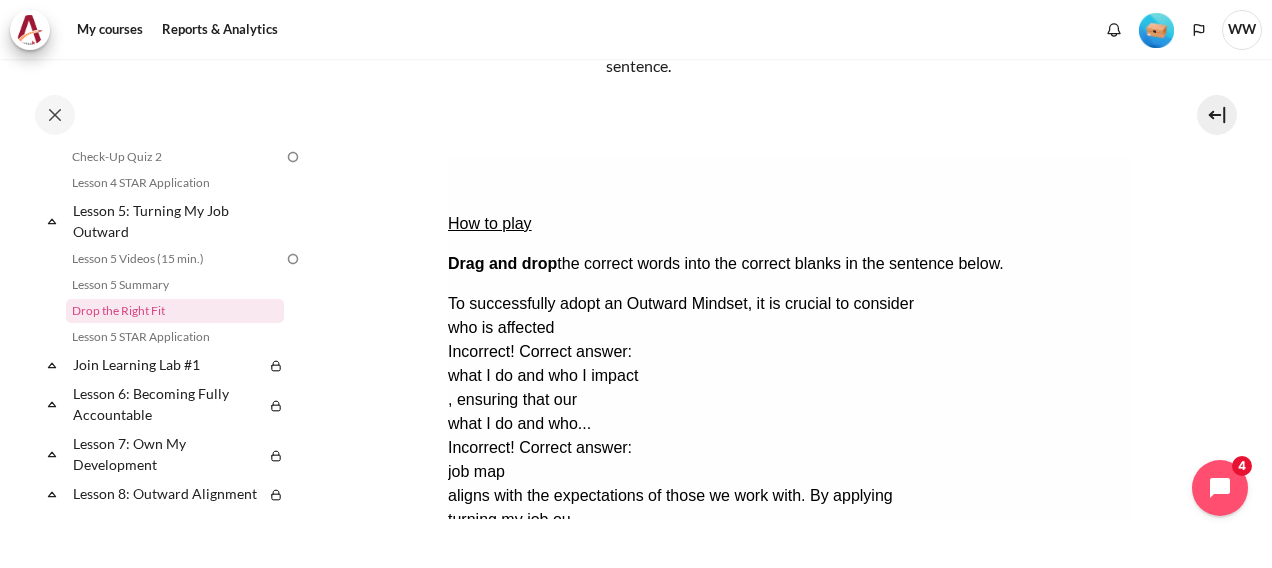 click on "Retry Retry the task. Reset all responses and start the task over again." at bounding box center (471, 772) 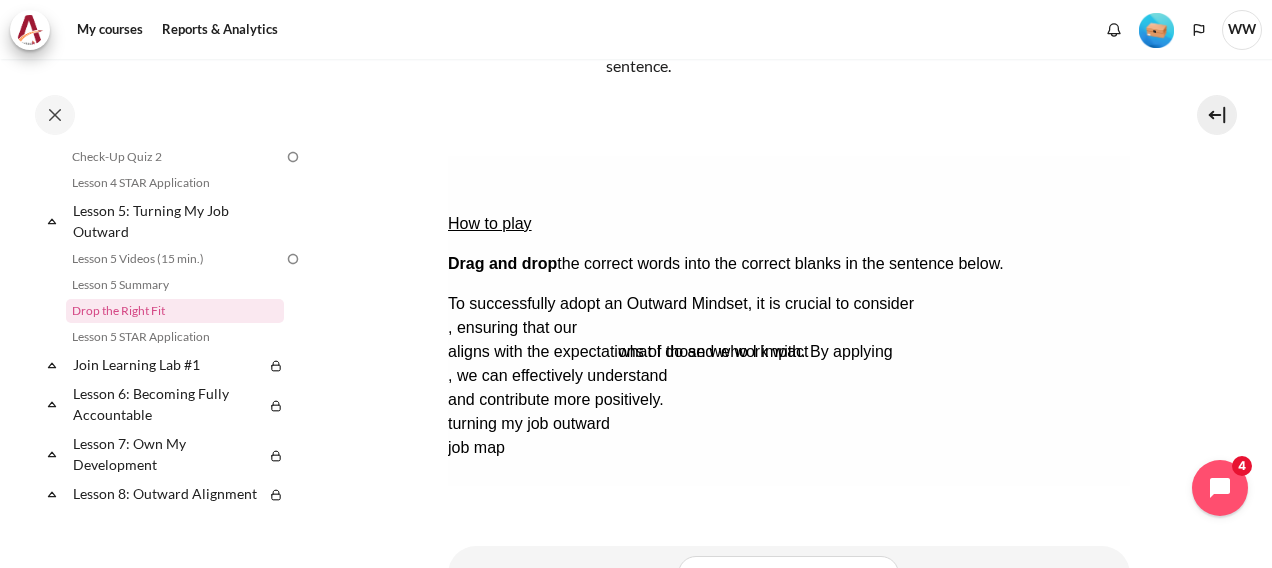 drag, startPoint x: 786, startPoint y: 369, endPoint x: 1003, endPoint y: 238, distance: 253.47583 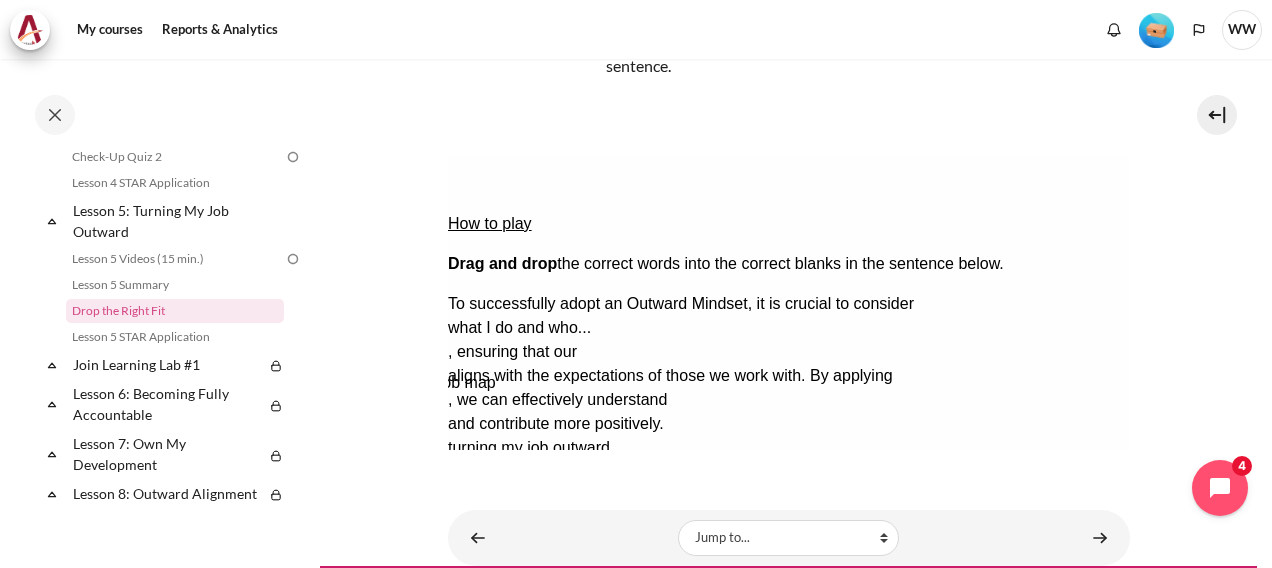 drag, startPoint x: 684, startPoint y: 368, endPoint x: 674, endPoint y: 278, distance: 90.55385 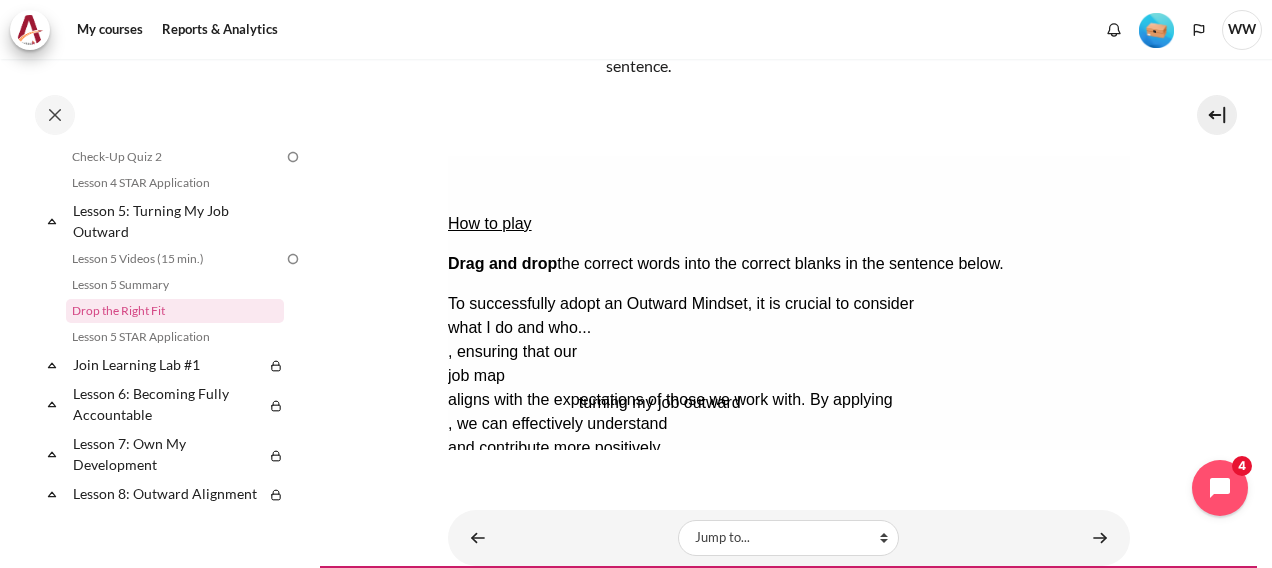 drag, startPoint x: 547, startPoint y: 372, endPoint x: 678, endPoint y: 303, distance: 148.06079 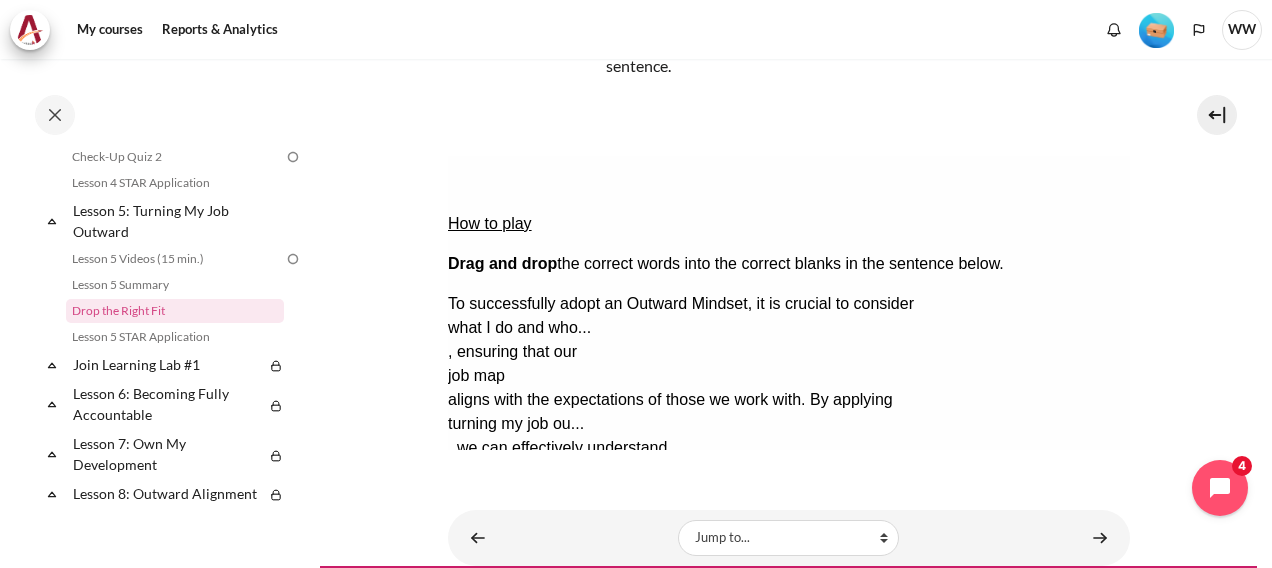 drag, startPoint x: 666, startPoint y: 360, endPoint x: 574, endPoint y: 324, distance: 98.79271 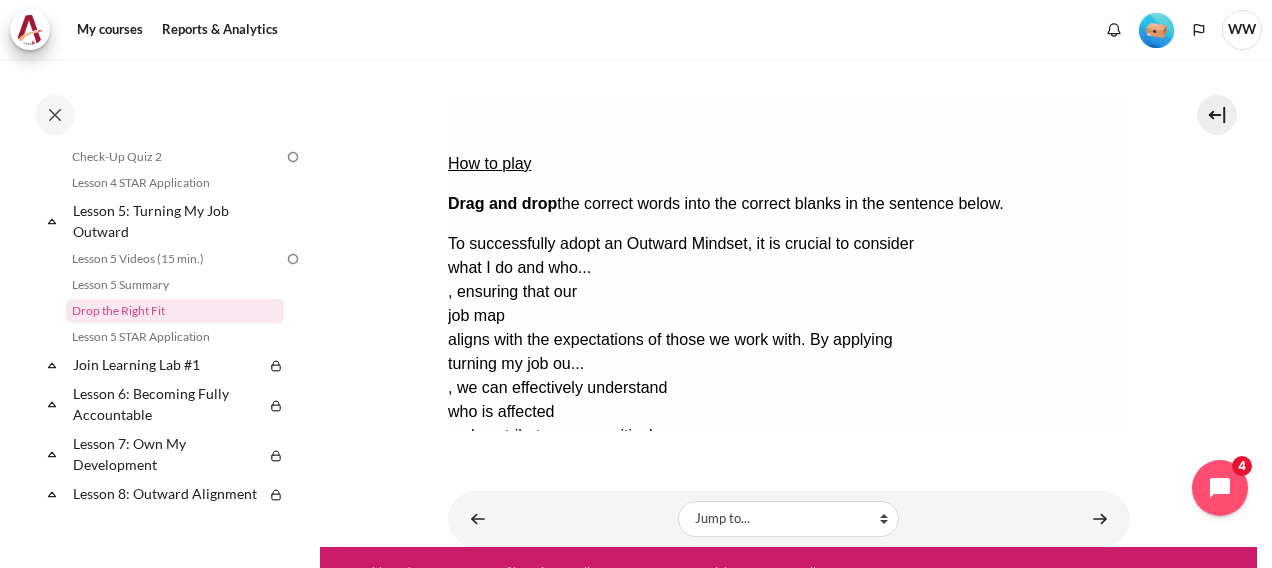 scroll, scrollTop: 306, scrollLeft: 0, axis: vertical 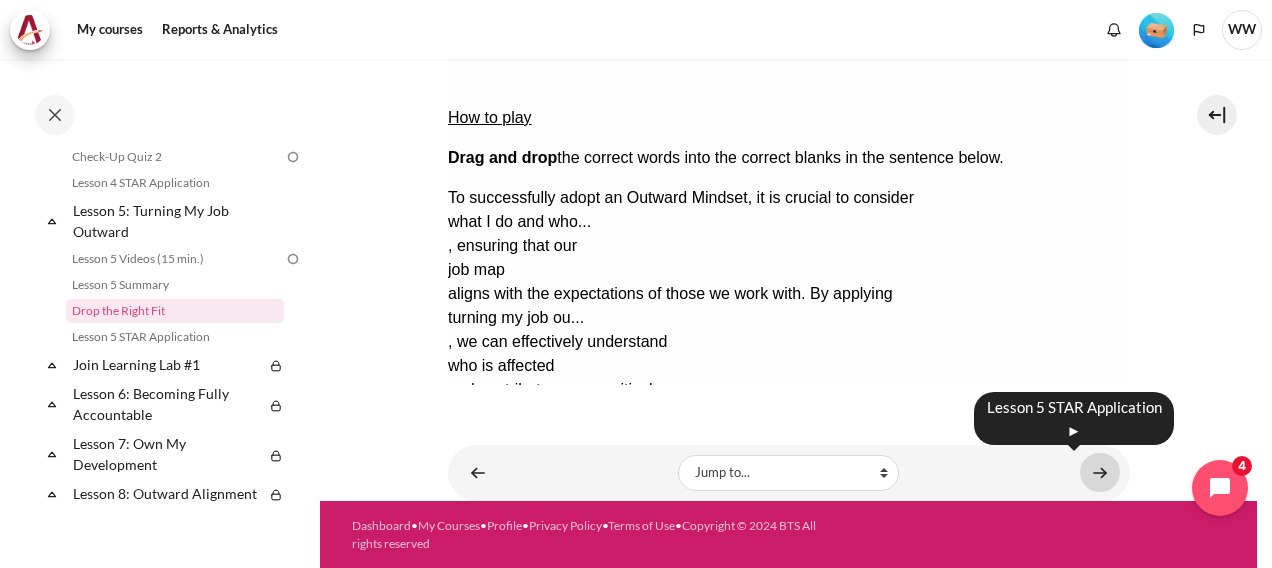click at bounding box center (1100, 472) 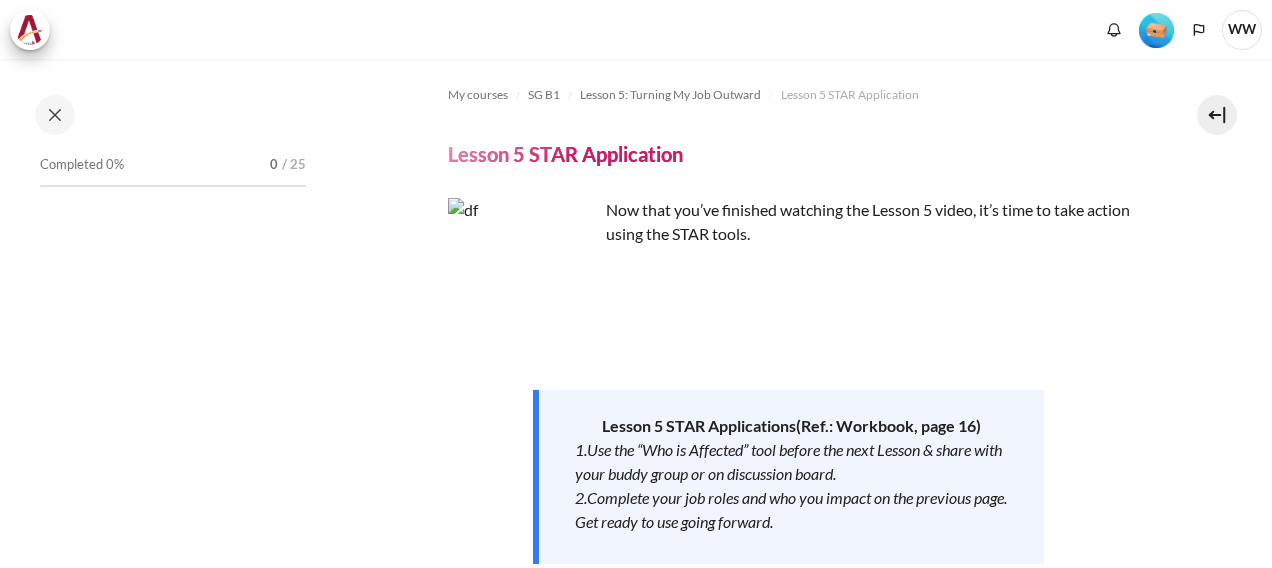 scroll, scrollTop: 0, scrollLeft: 0, axis: both 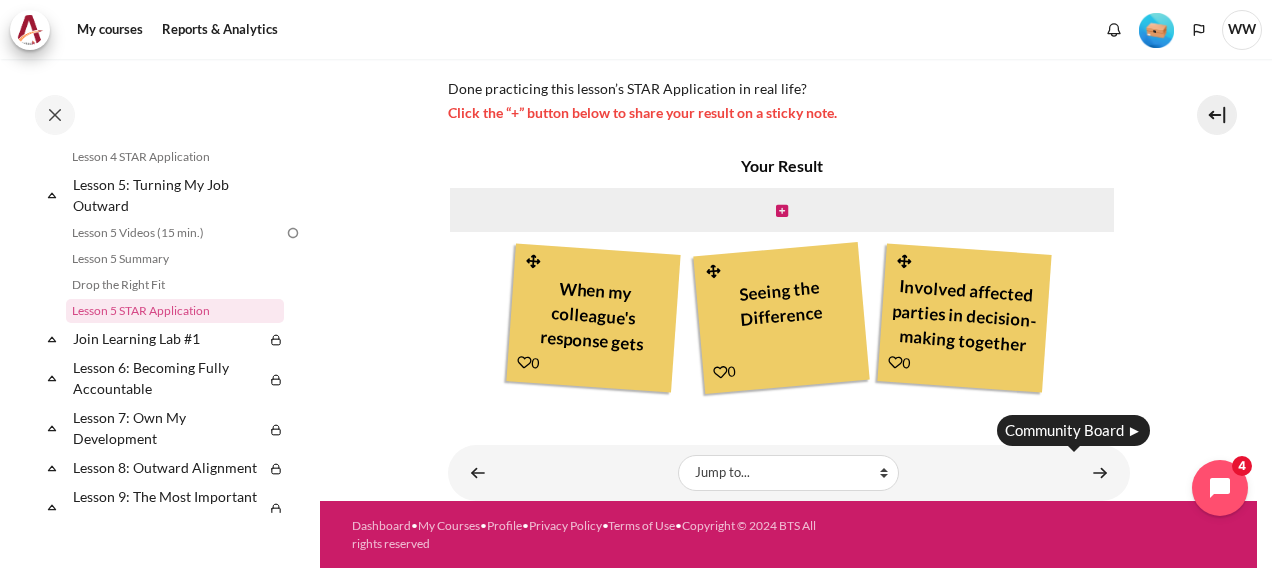 drag, startPoint x: 1086, startPoint y: 470, endPoint x: 1070, endPoint y: 458, distance: 20 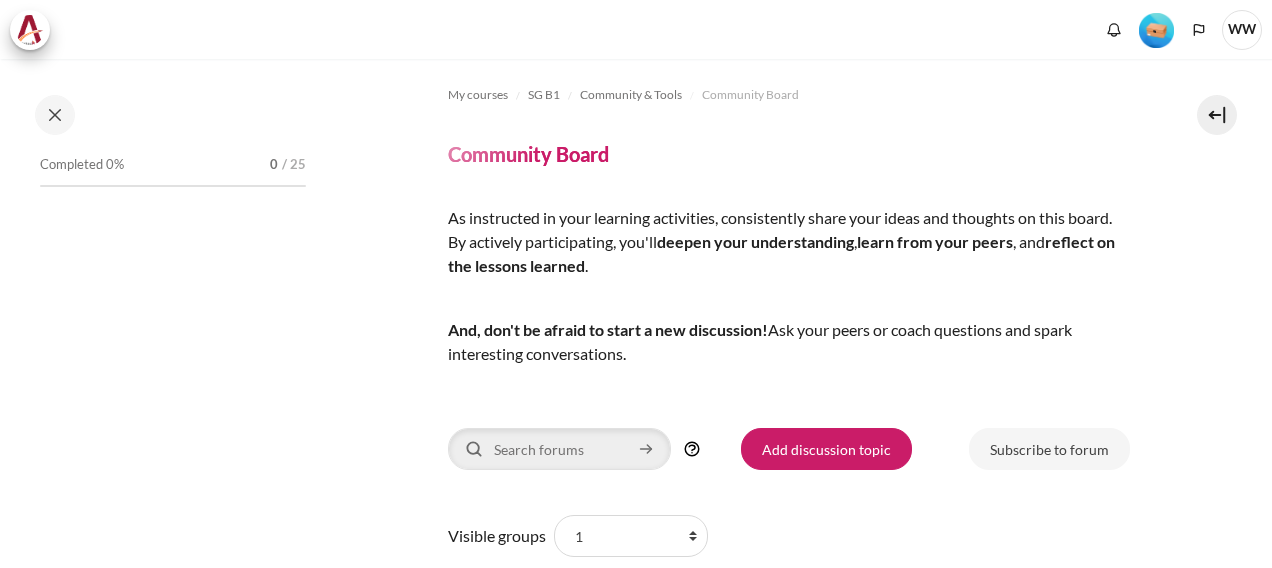 scroll, scrollTop: 0, scrollLeft: 0, axis: both 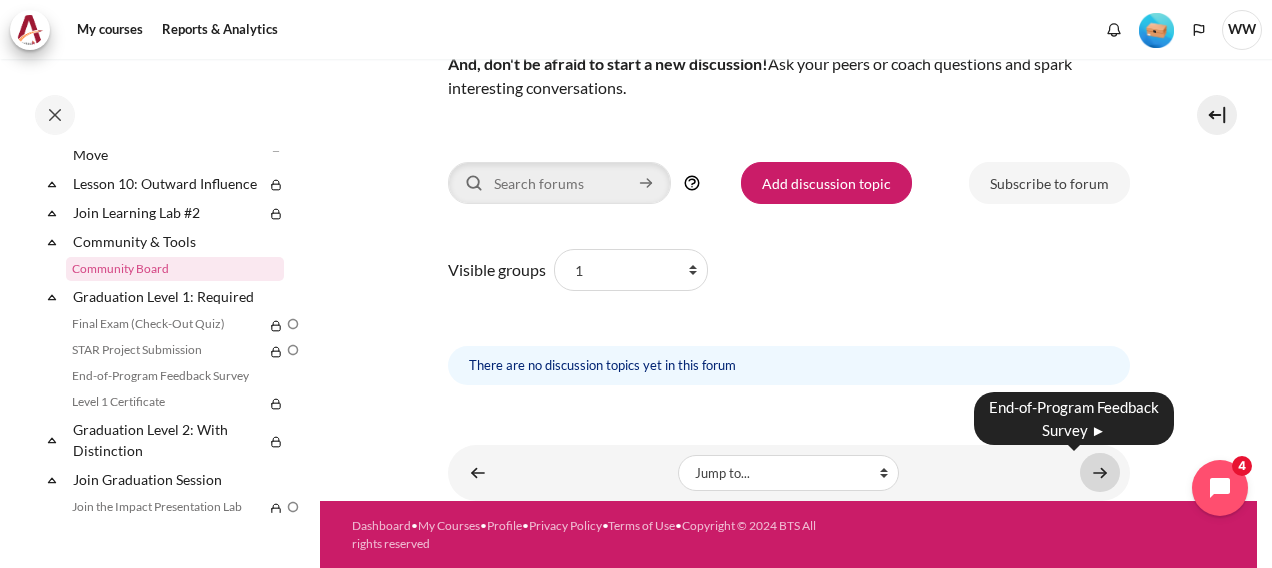 click at bounding box center [1100, 472] 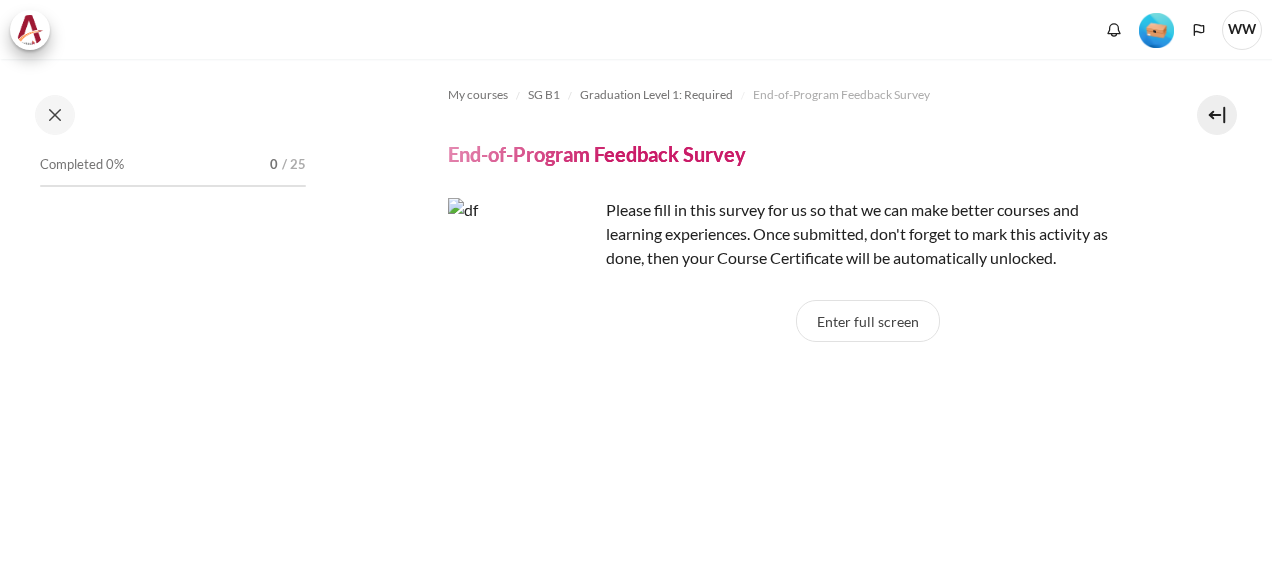 scroll, scrollTop: 0, scrollLeft: 0, axis: both 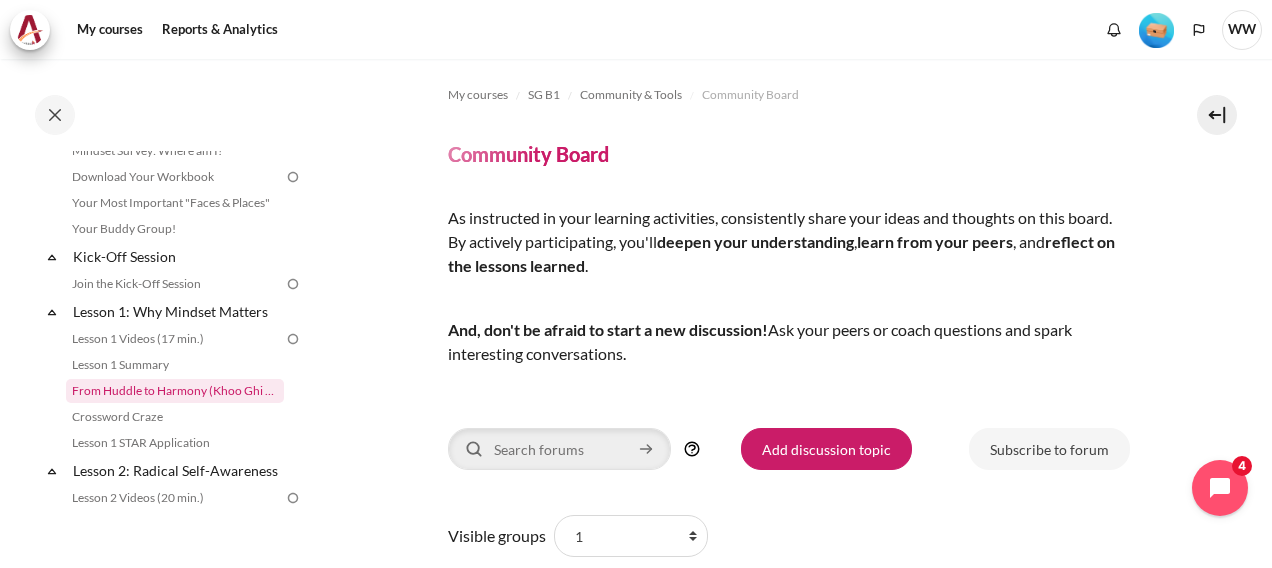 click on "From Huddle to Harmony (Khoo Ghi Peng's Story)" at bounding box center [175, 391] 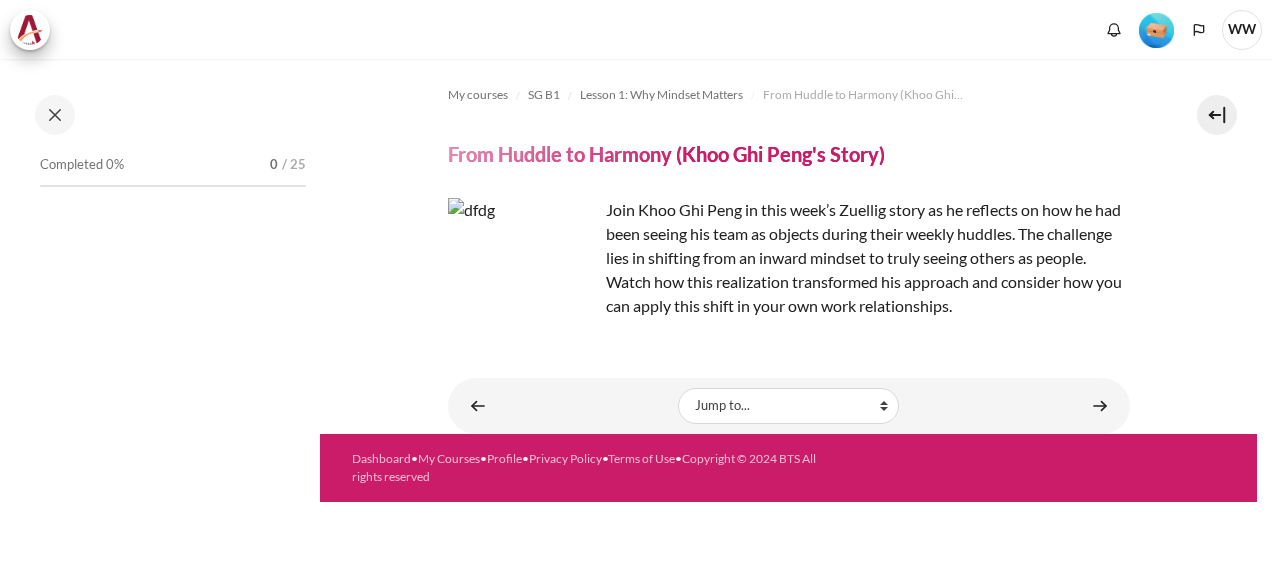 scroll, scrollTop: 0, scrollLeft: 0, axis: both 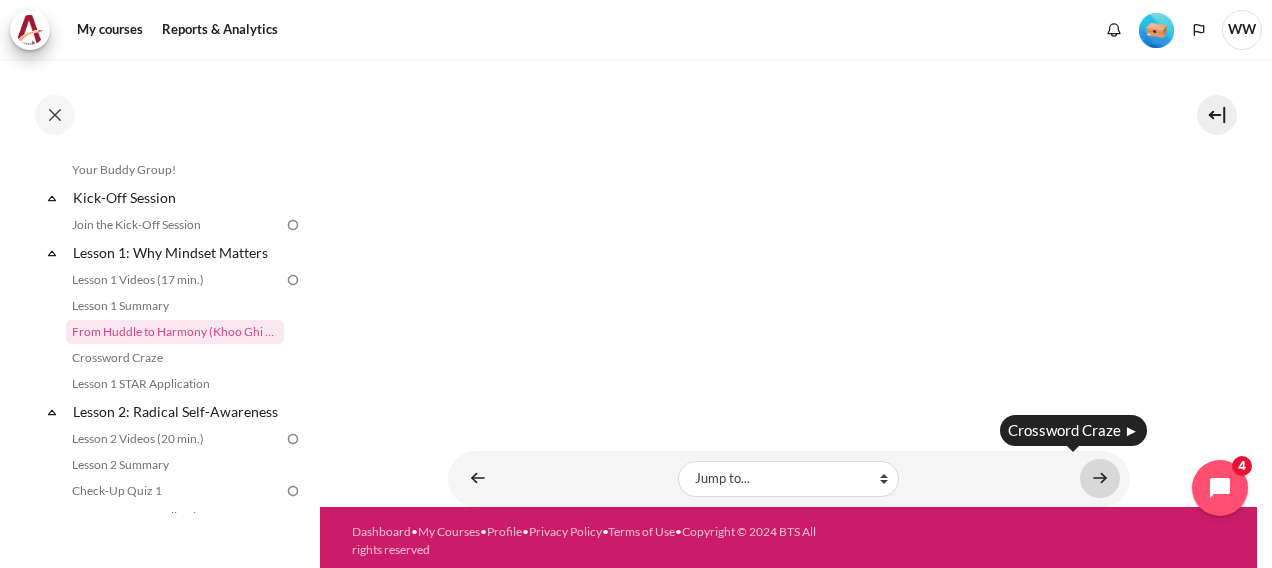 click at bounding box center (1100, 478) 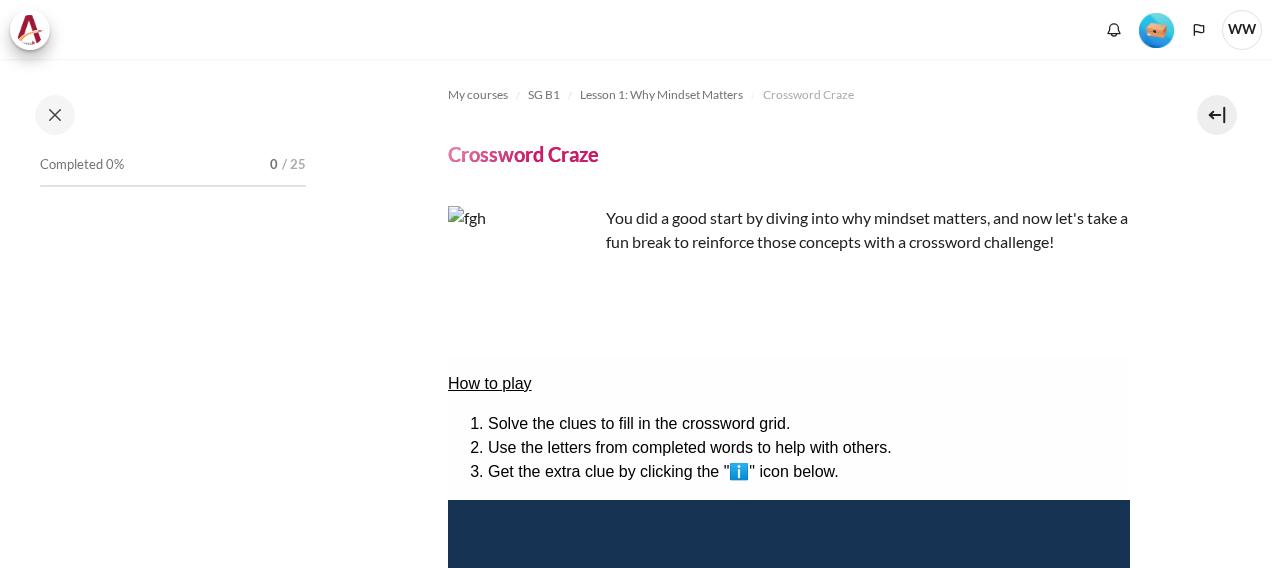scroll, scrollTop: 0, scrollLeft: 0, axis: both 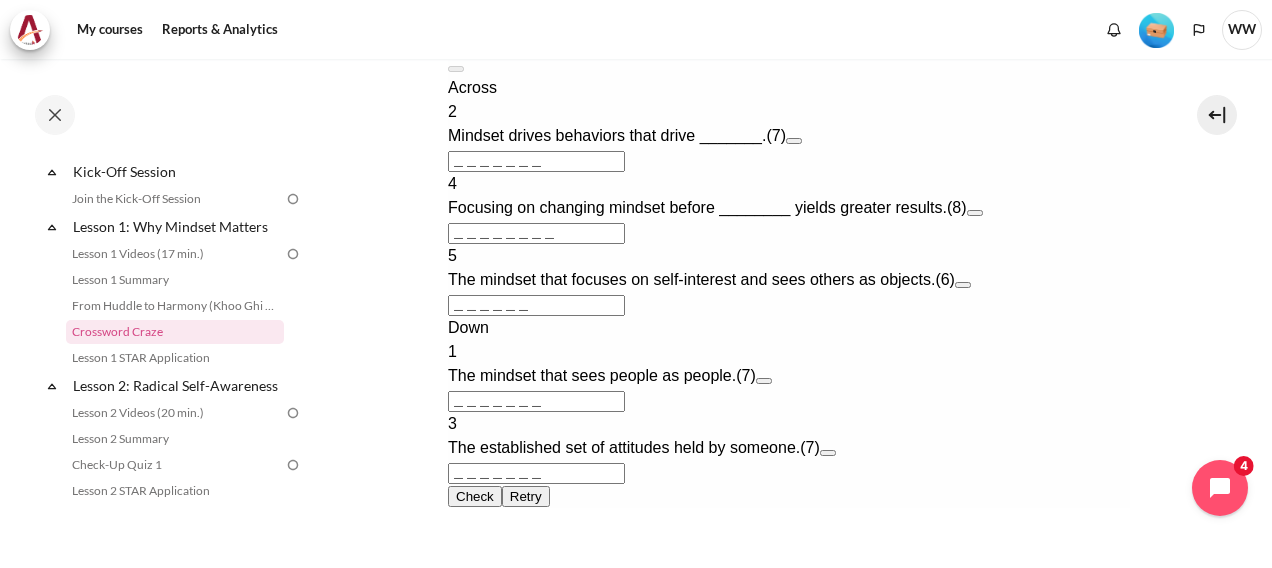 click on "2 Mindset drives behaviors that drive _______. (7)" at bounding box center (788, 124) 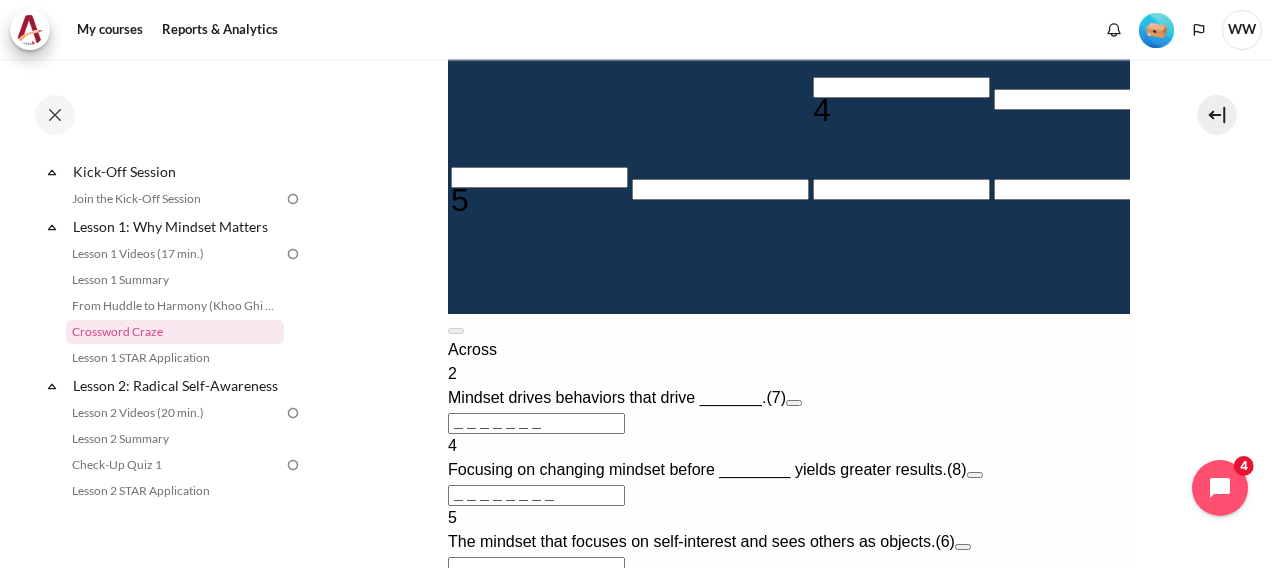 scroll, scrollTop: 500, scrollLeft: 0, axis: vertical 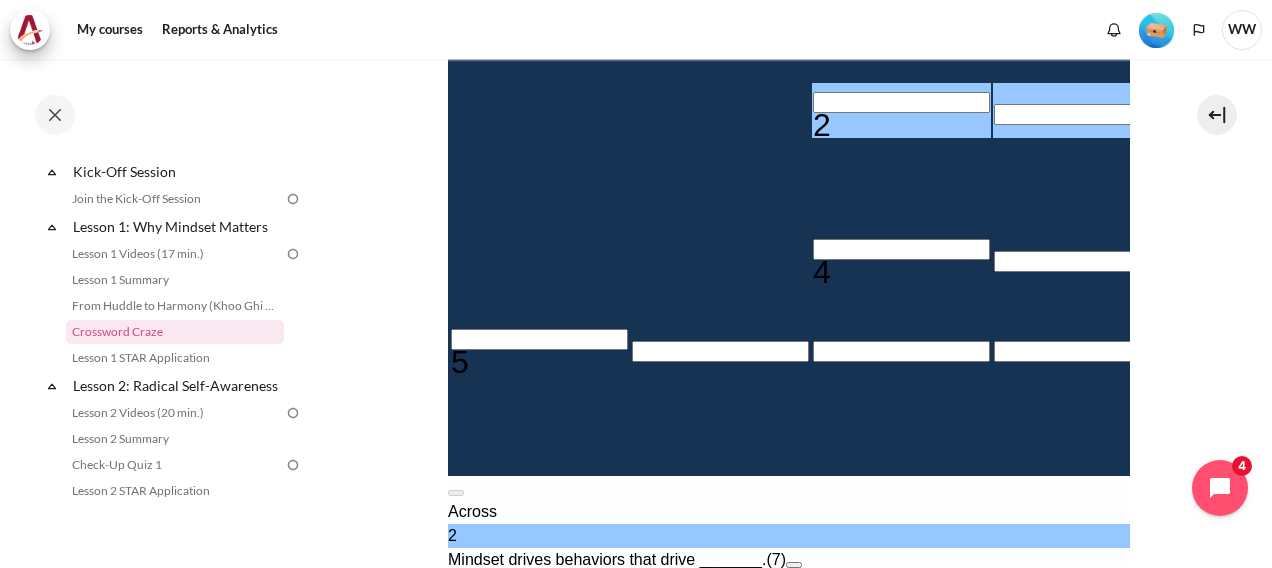 click at bounding box center [900, 102] 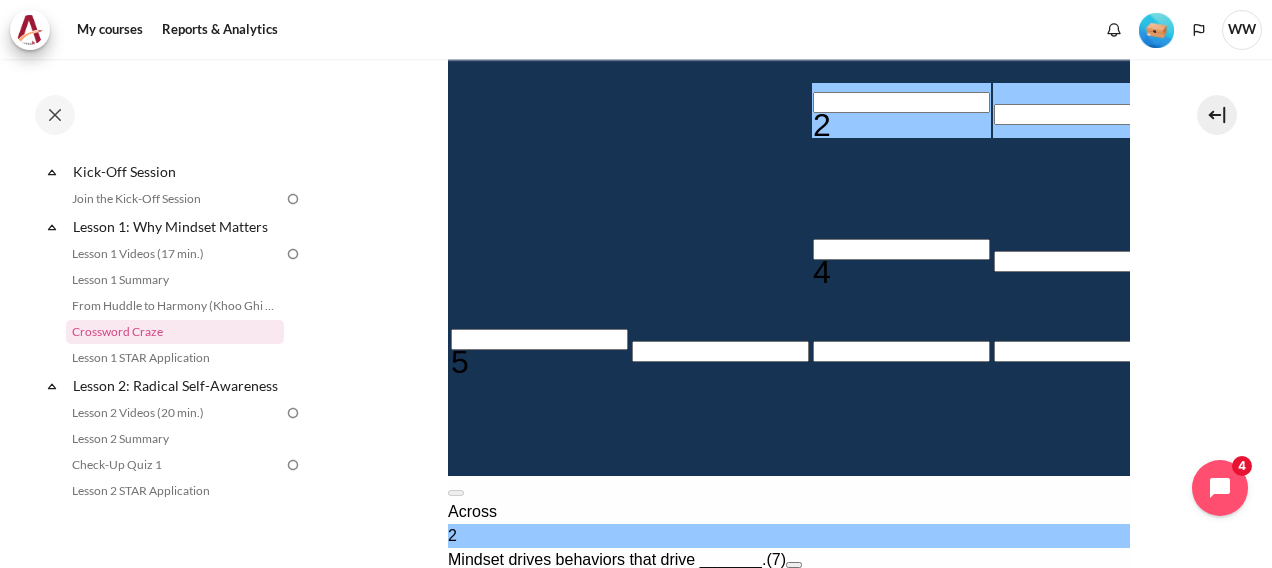 type 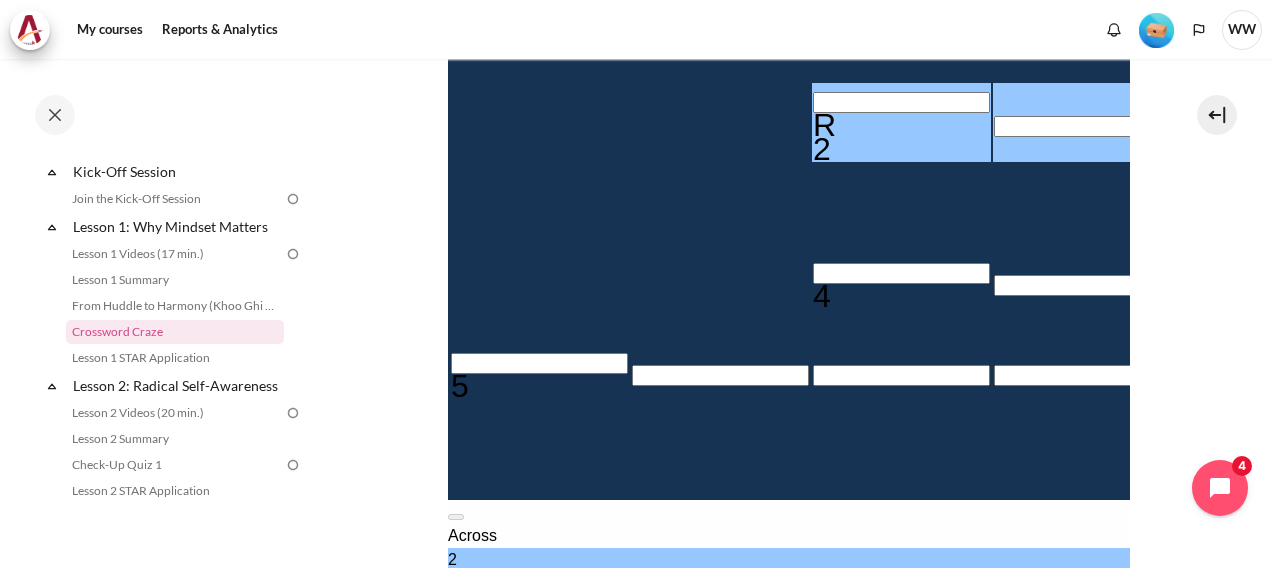 type 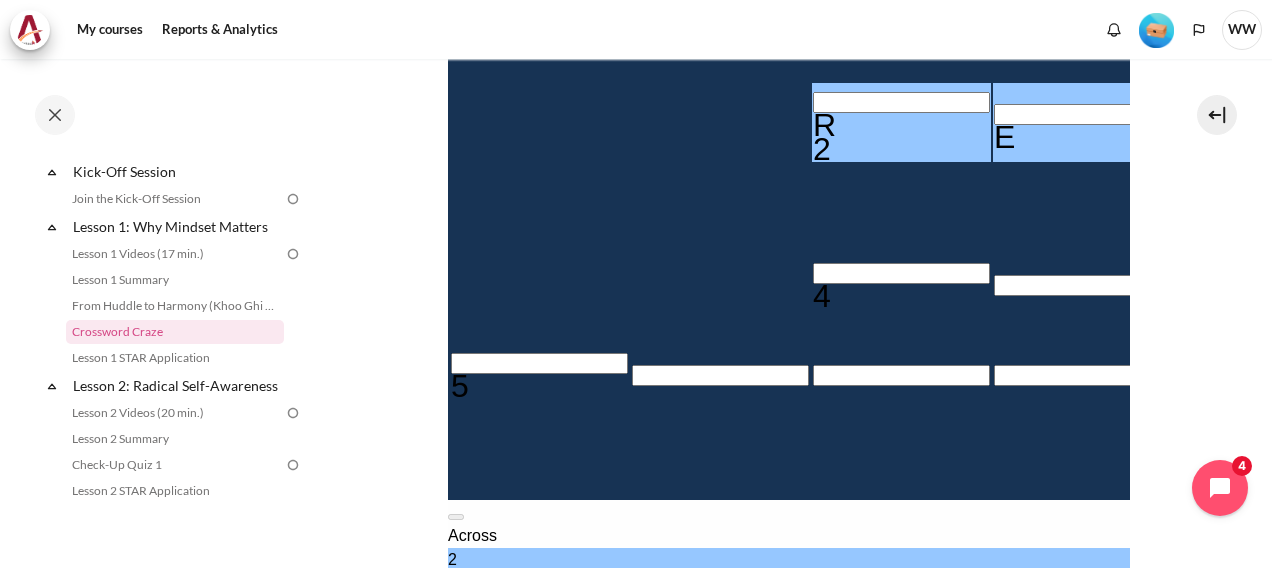 type 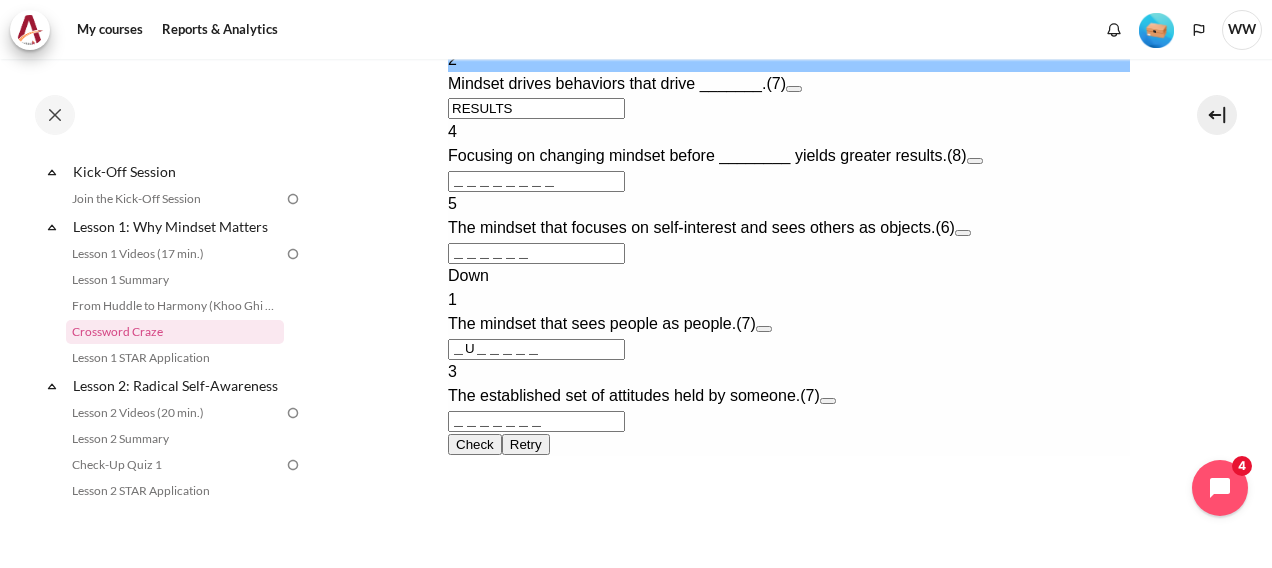 scroll, scrollTop: 600, scrollLeft: 0, axis: vertical 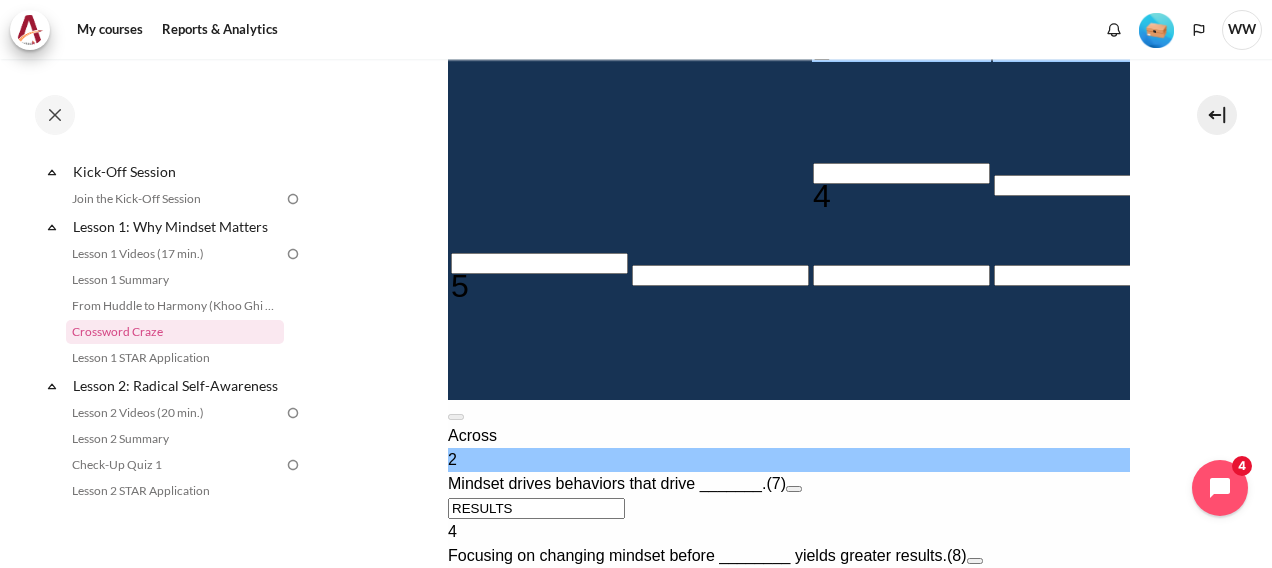 click at bounding box center (900, 173) 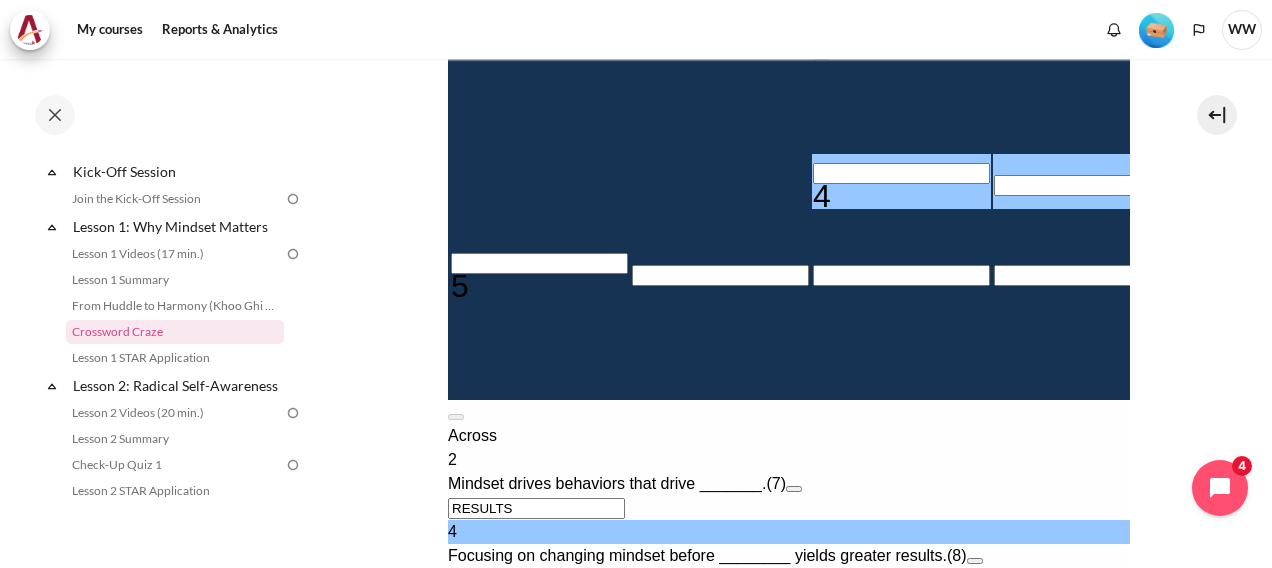 type 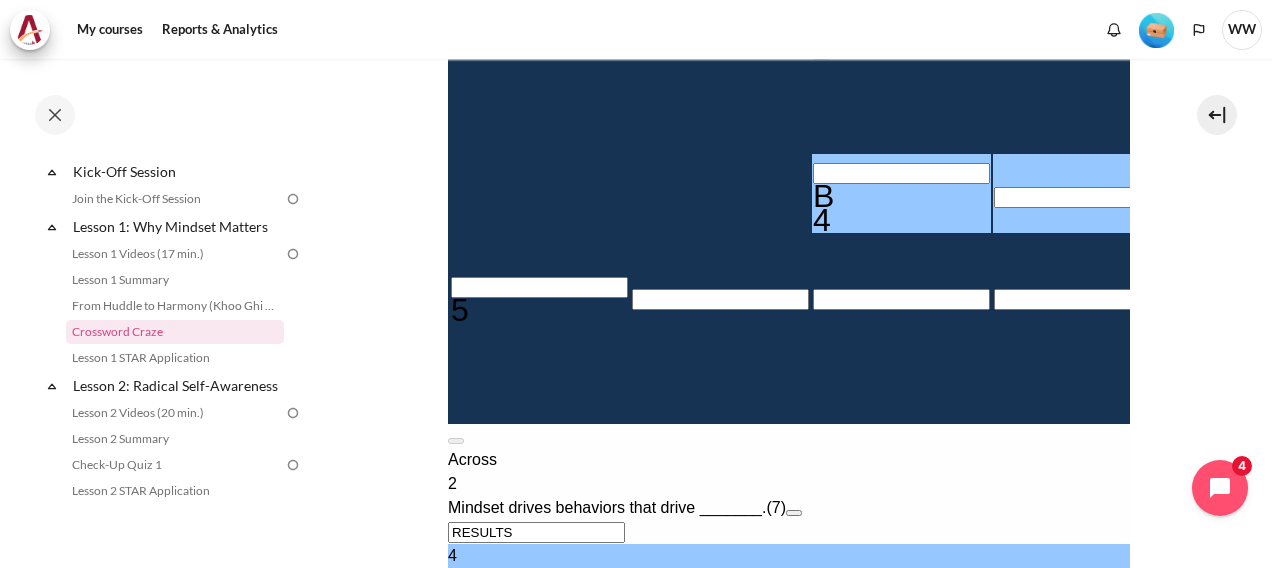type 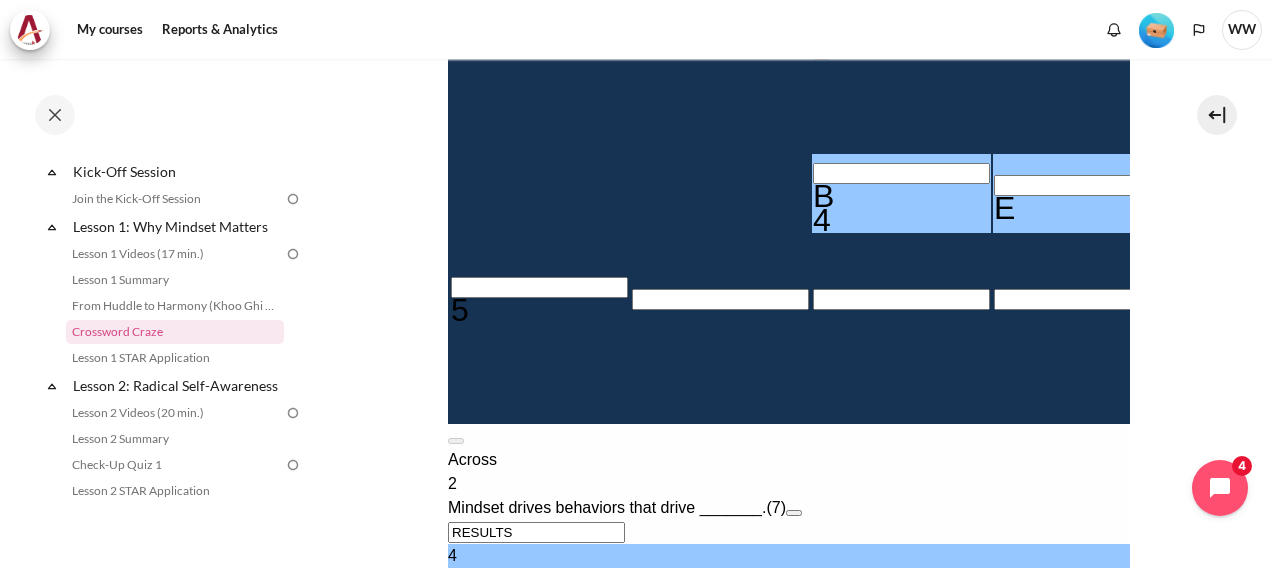 type 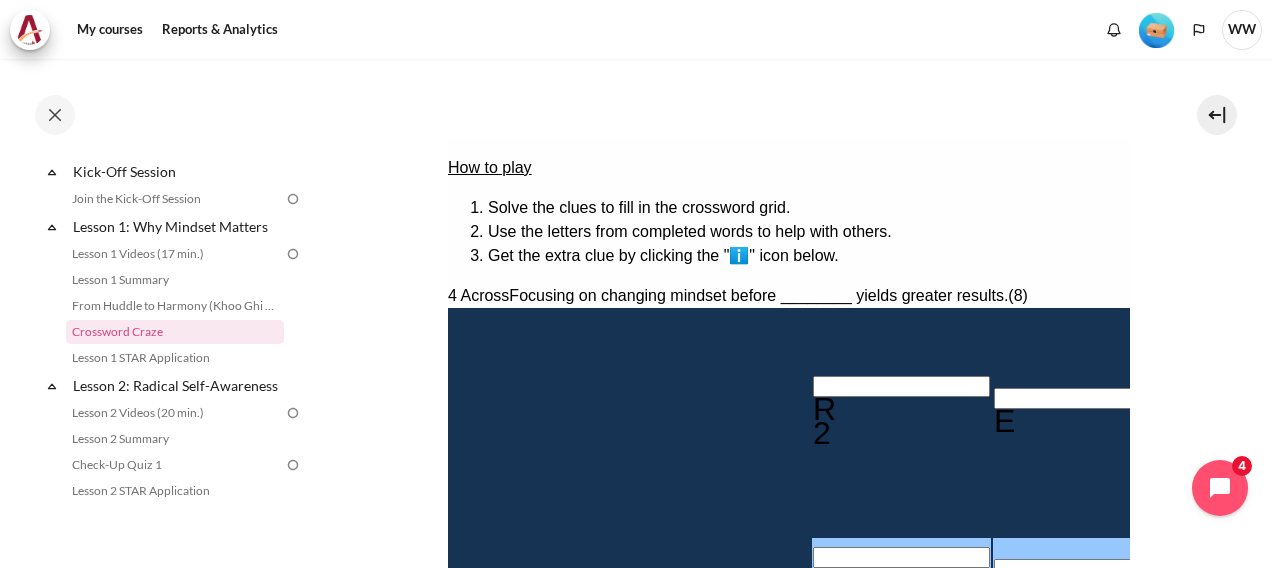 scroll, scrollTop: 300, scrollLeft: 0, axis: vertical 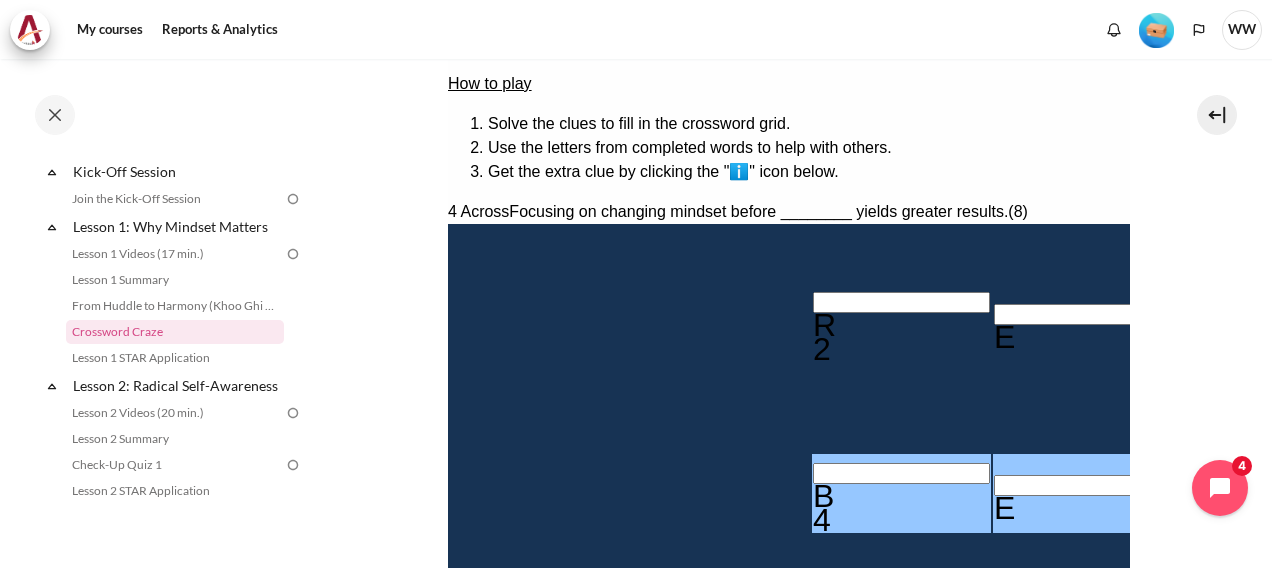 type 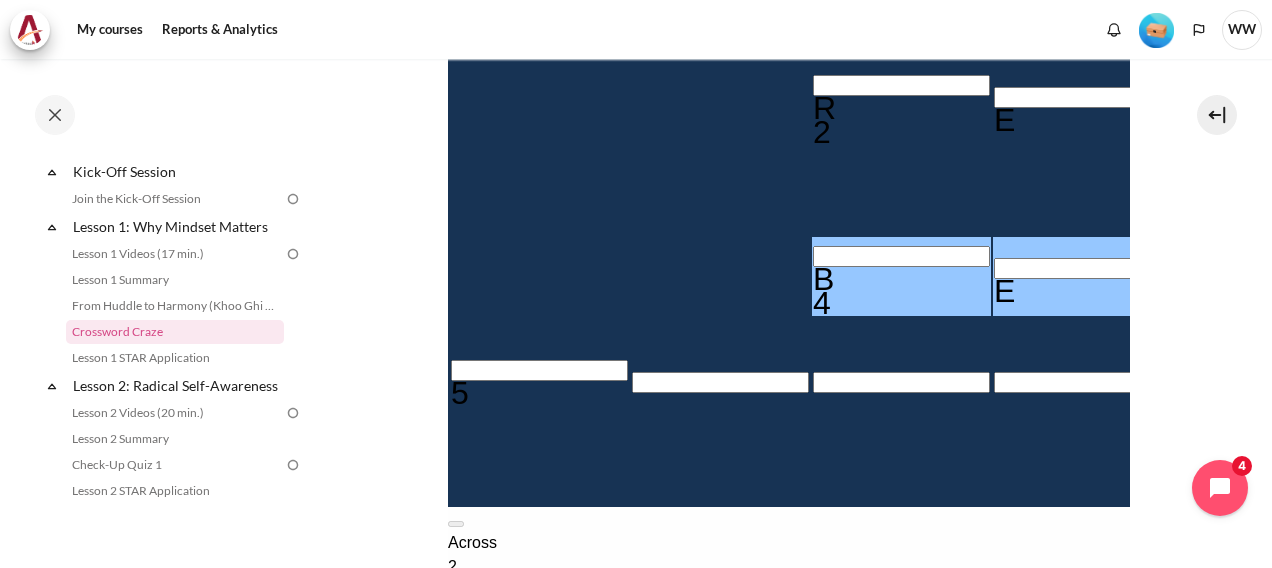 scroll, scrollTop: 600, scrollLeft: 0, axis: vertical 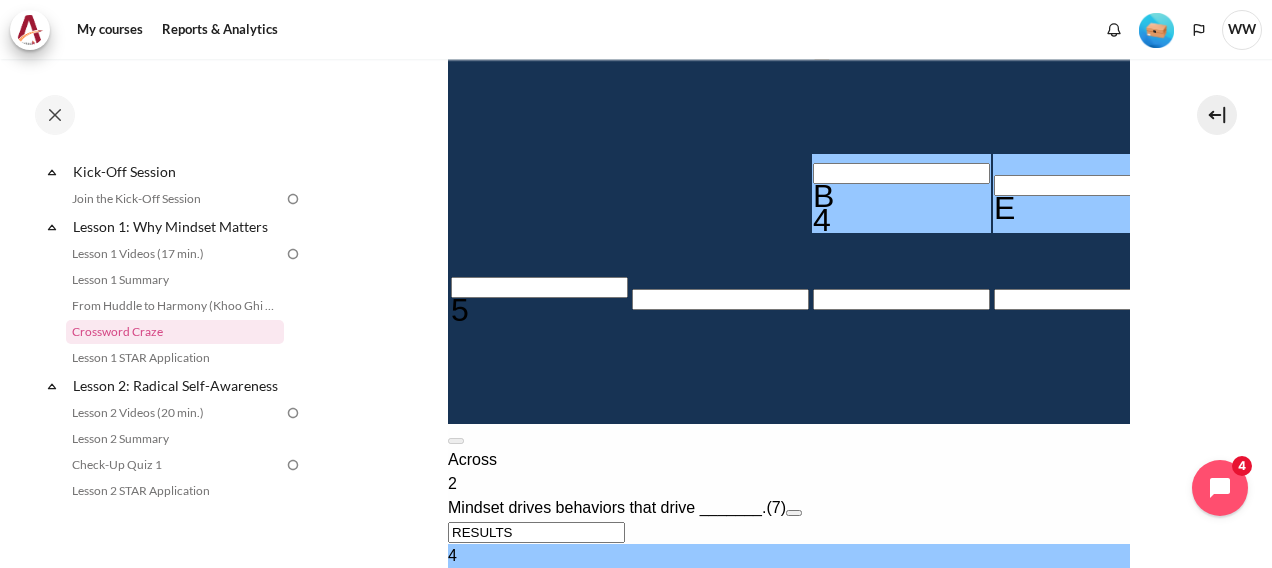 click at bounding box center (538, 287) 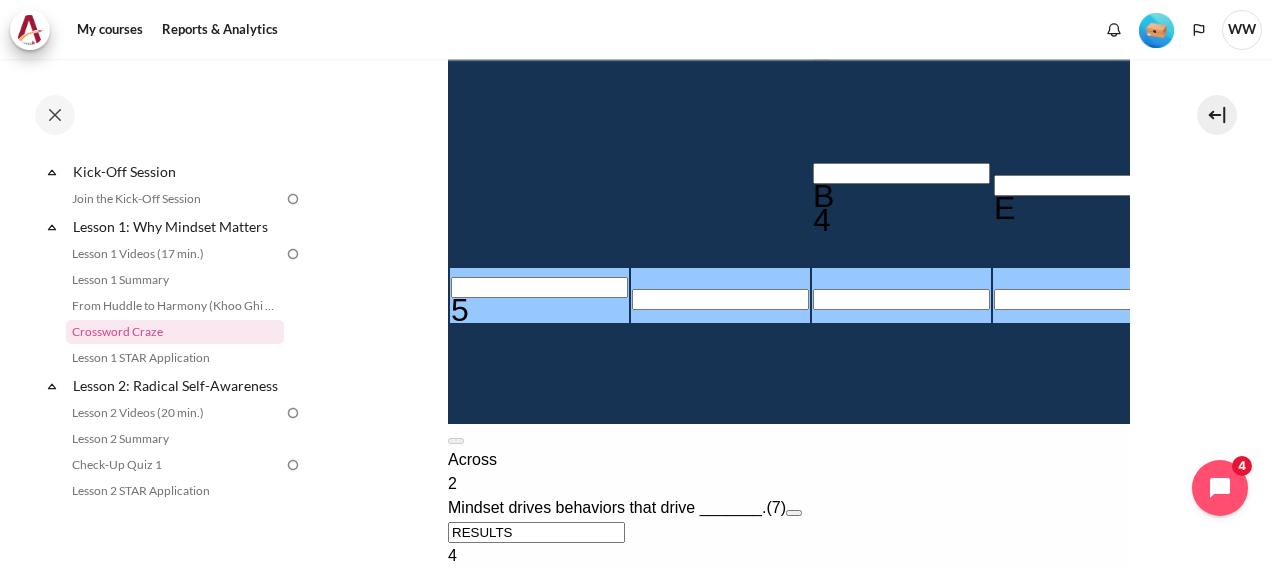 type 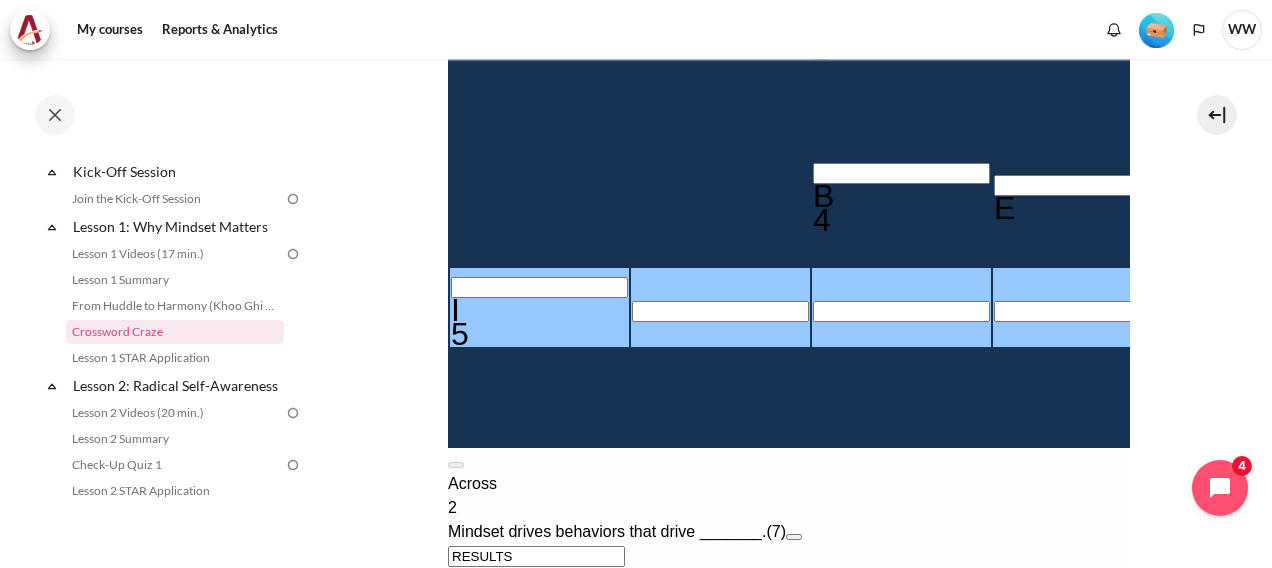 type 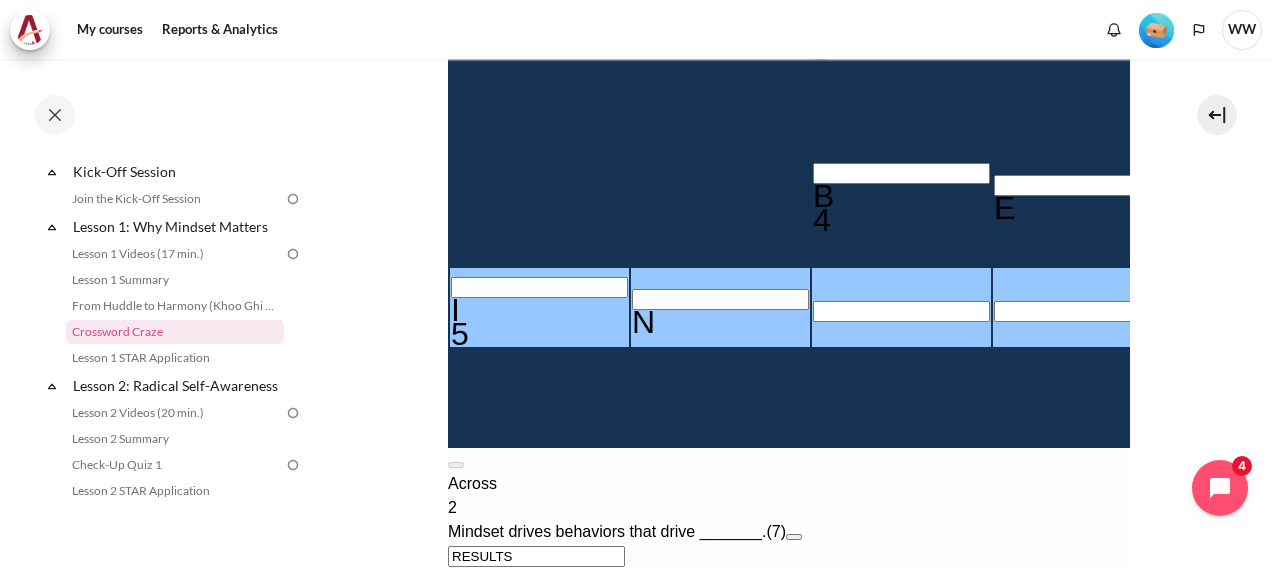 type 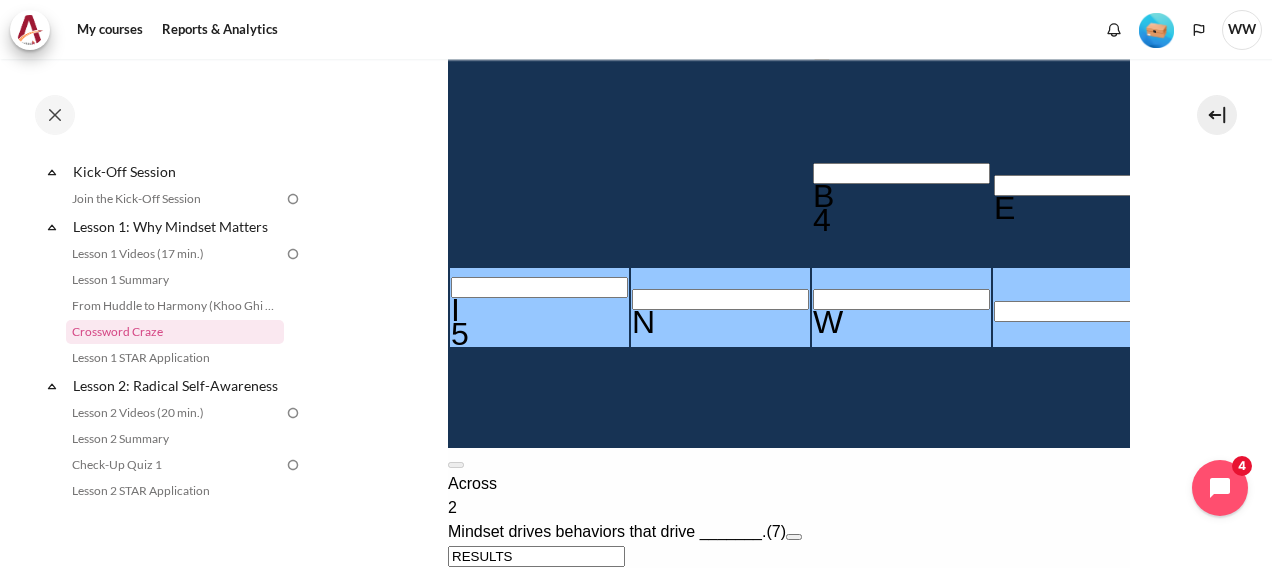 type 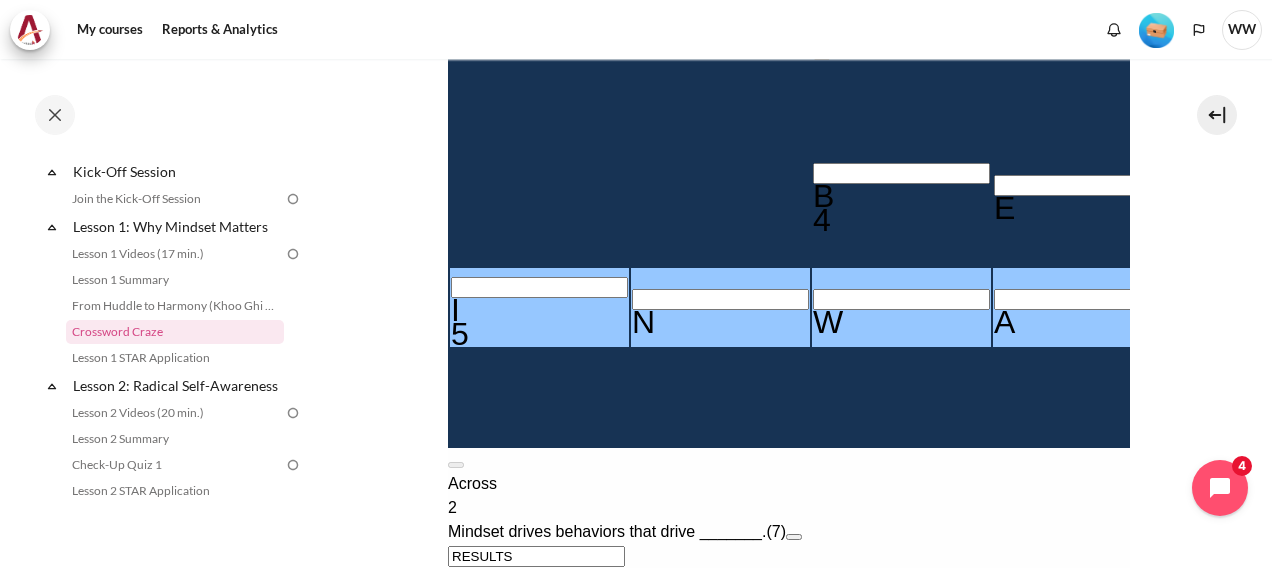type 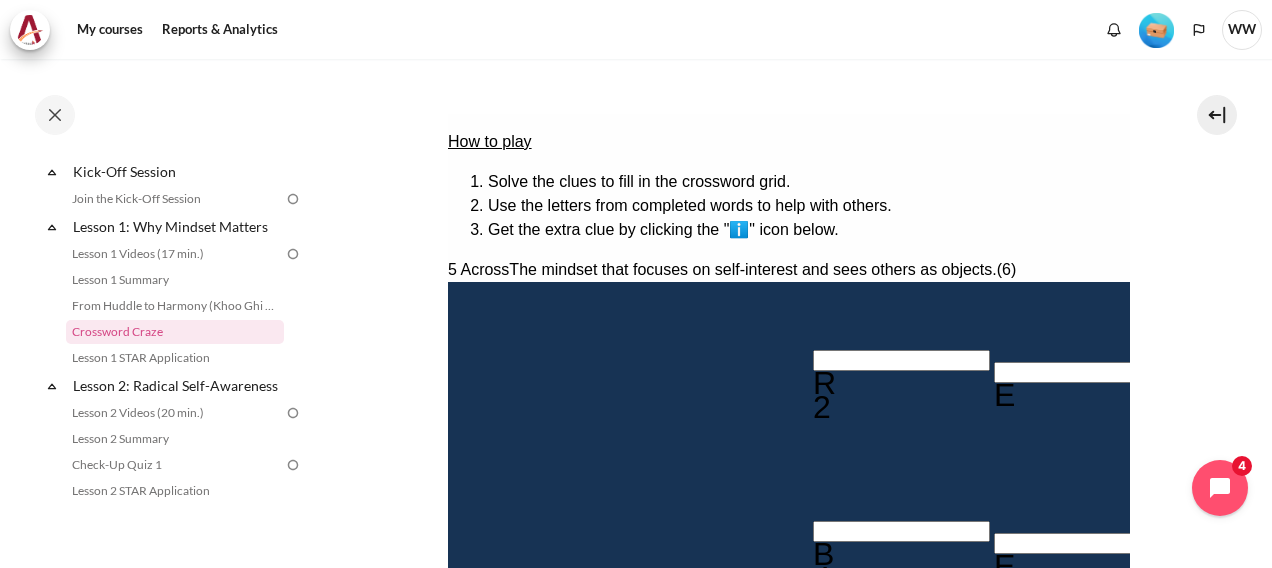 scroll, scrollTop: 100, scrollLeft: 0, axis: vertical 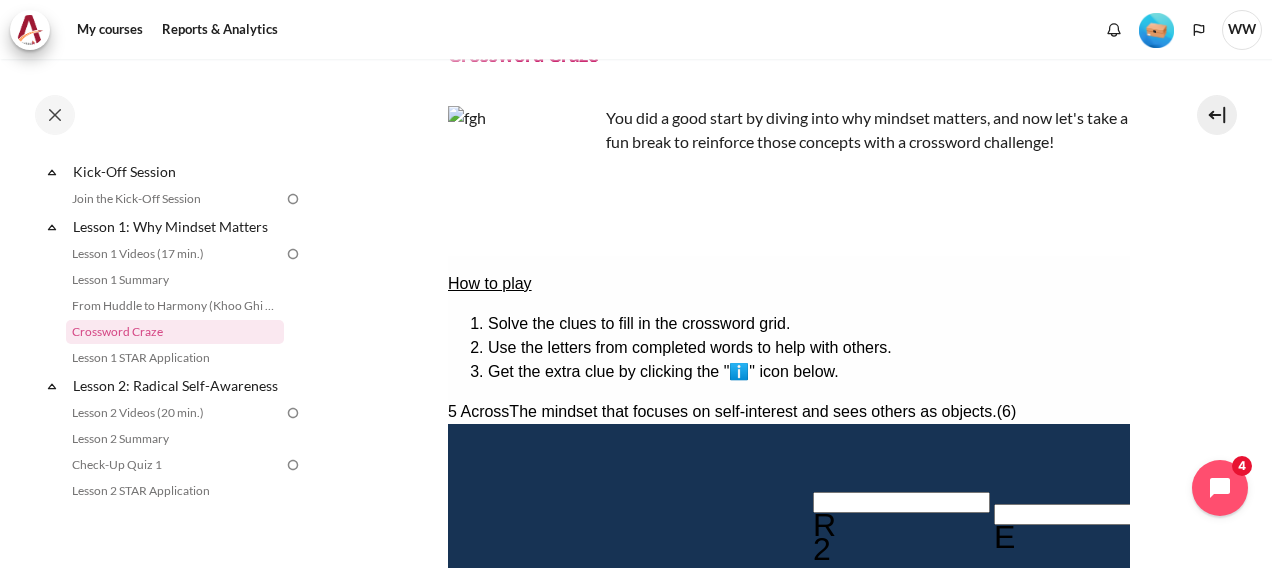 click at bounding box center (1443, 445) 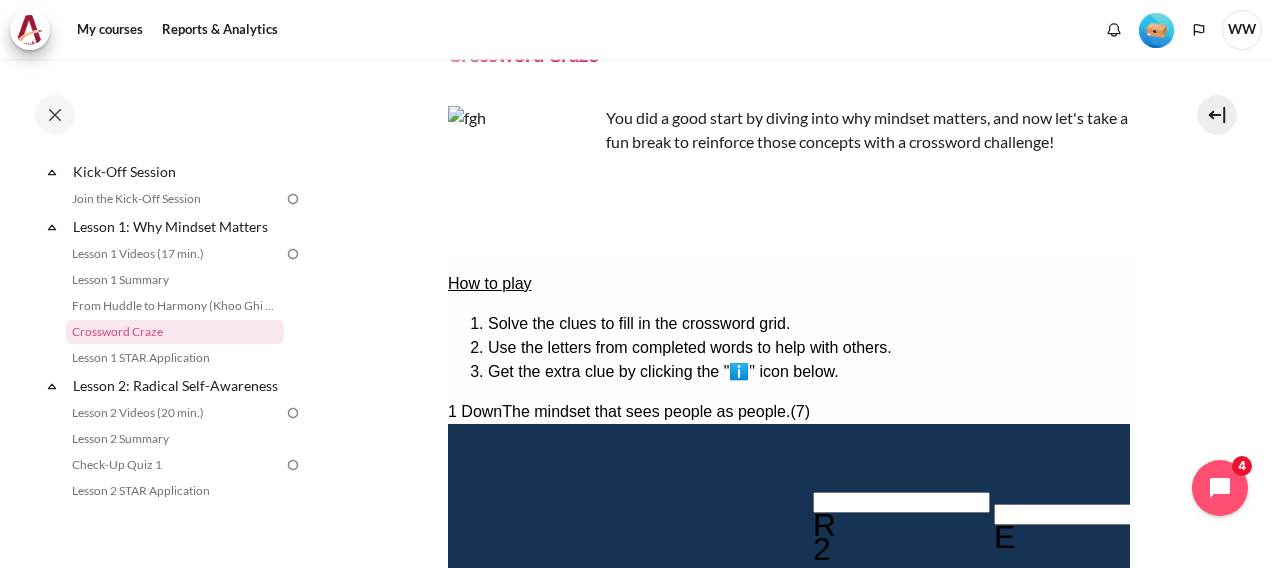 scroll, scrollTop: 600, scrollLeft: 0, axis: vertical 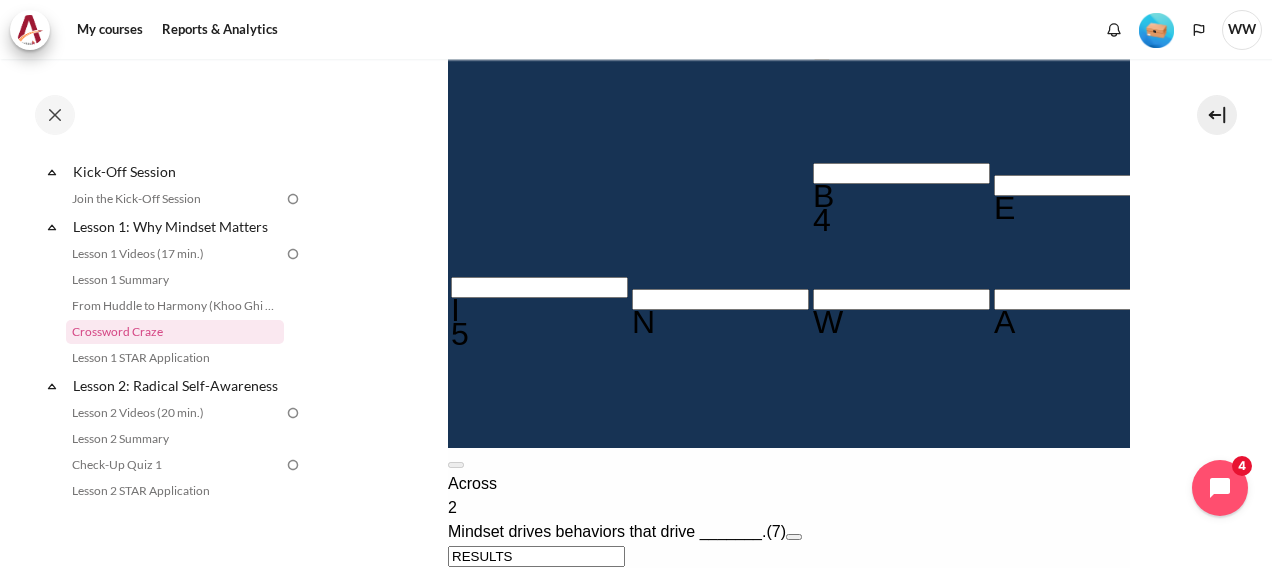 type 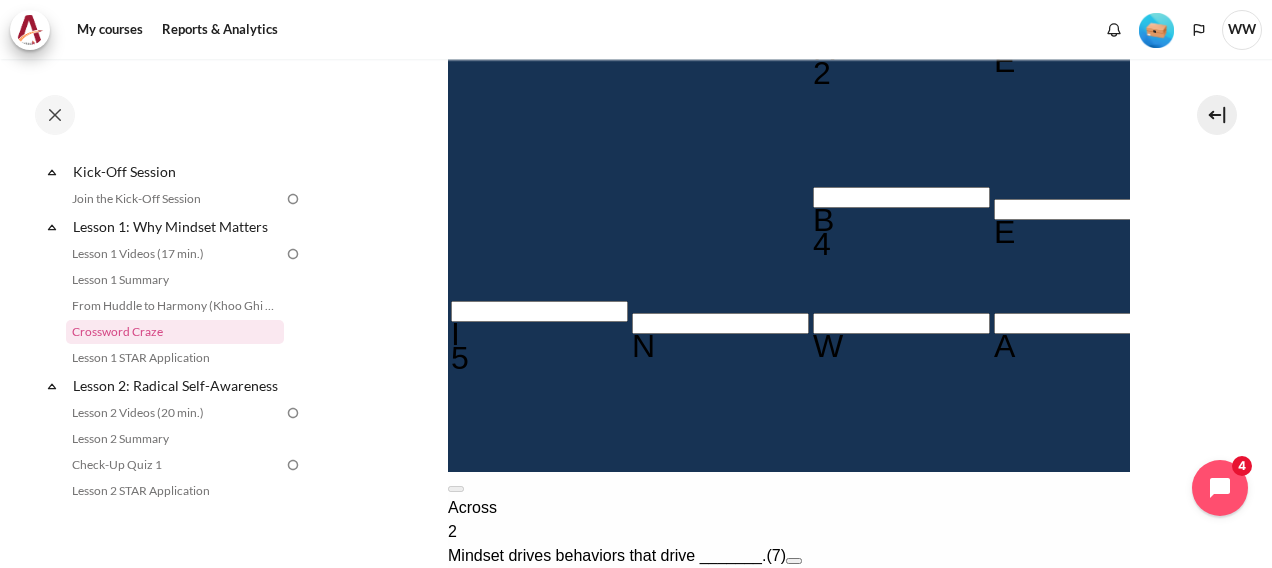 scroll, scrollTop: 458, scrollLeft: 0, axis: vertical 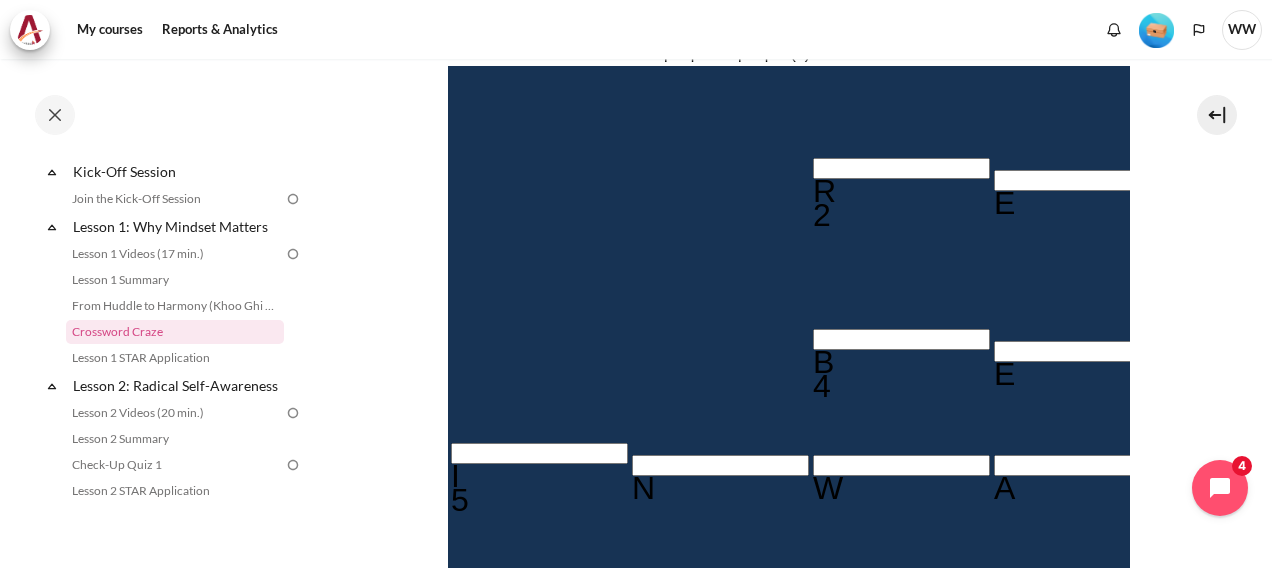 type 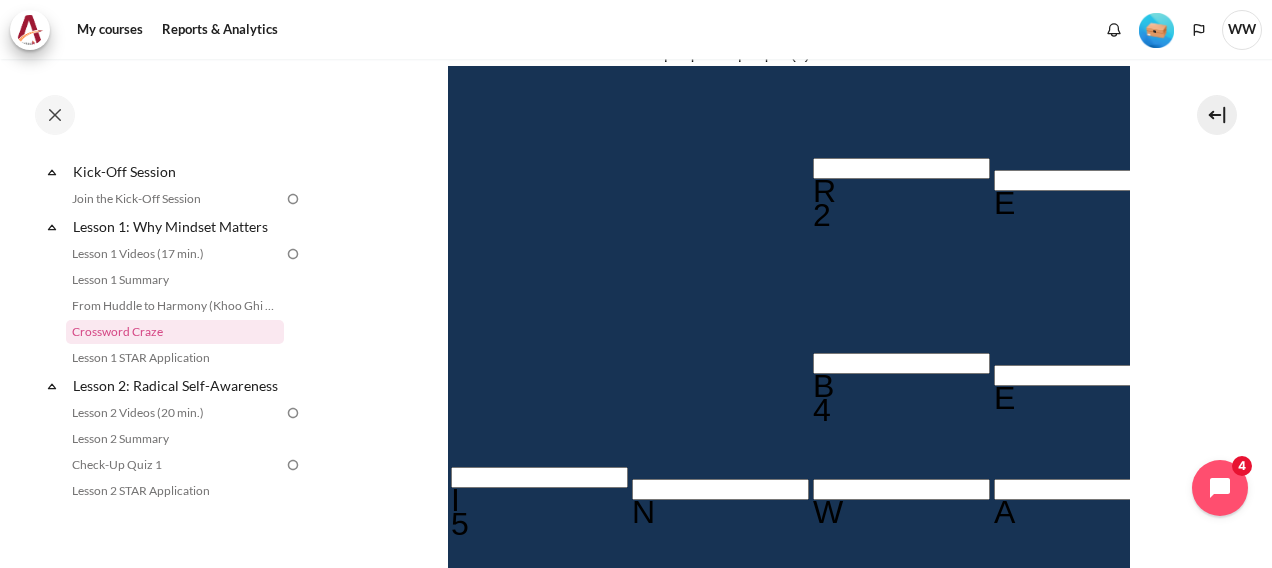 type 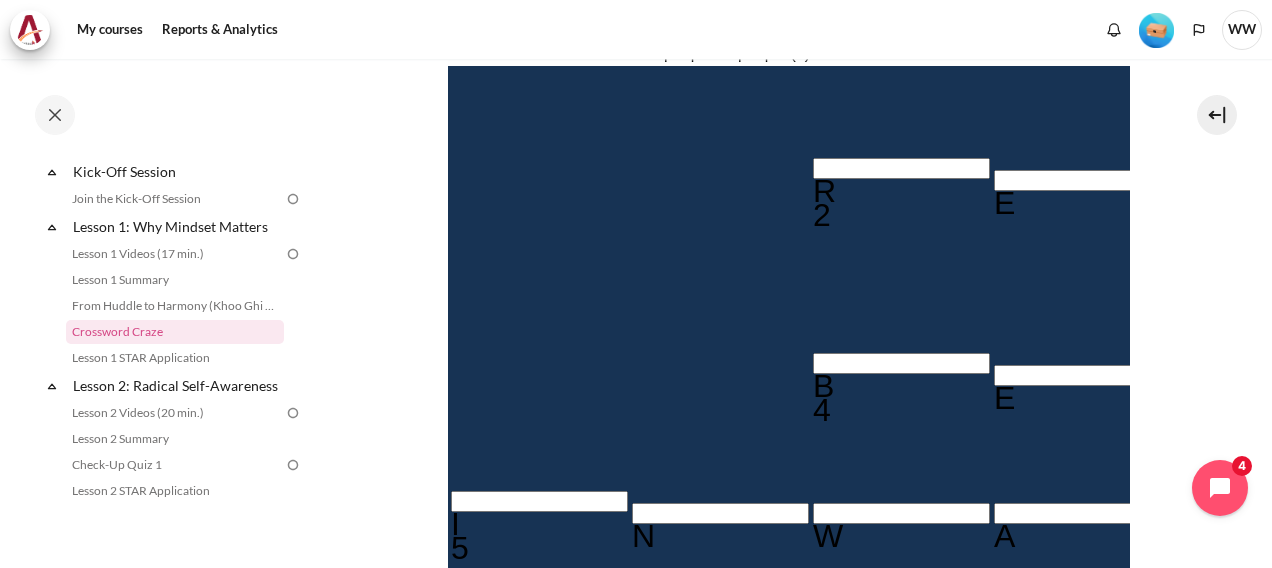 click at bounding box center (1805, 306) 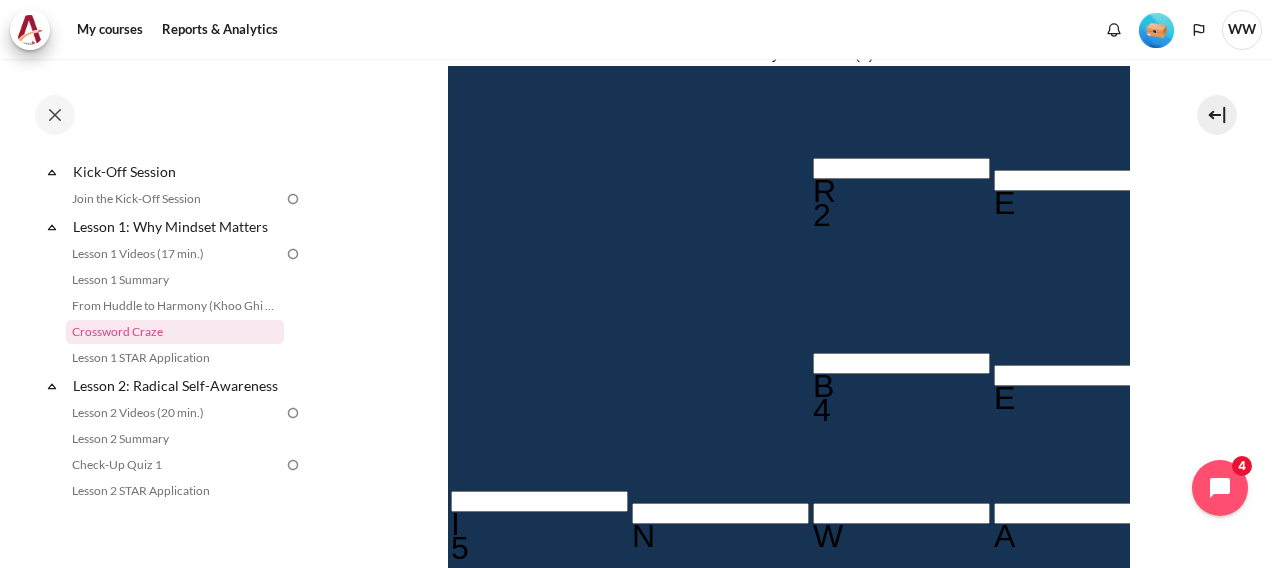 type 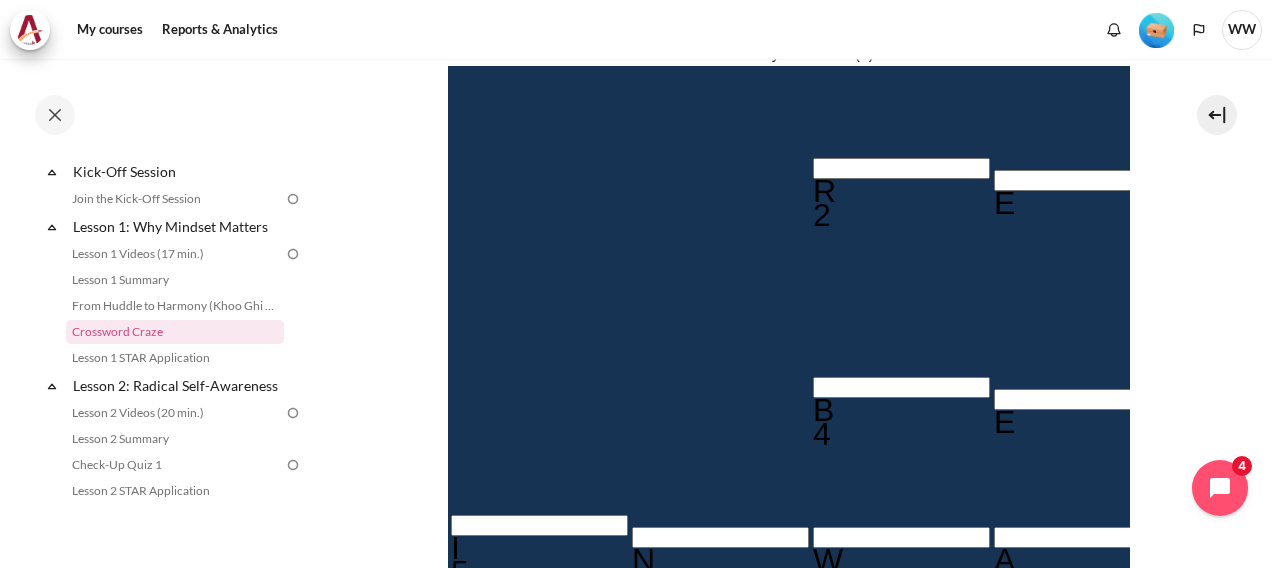 type 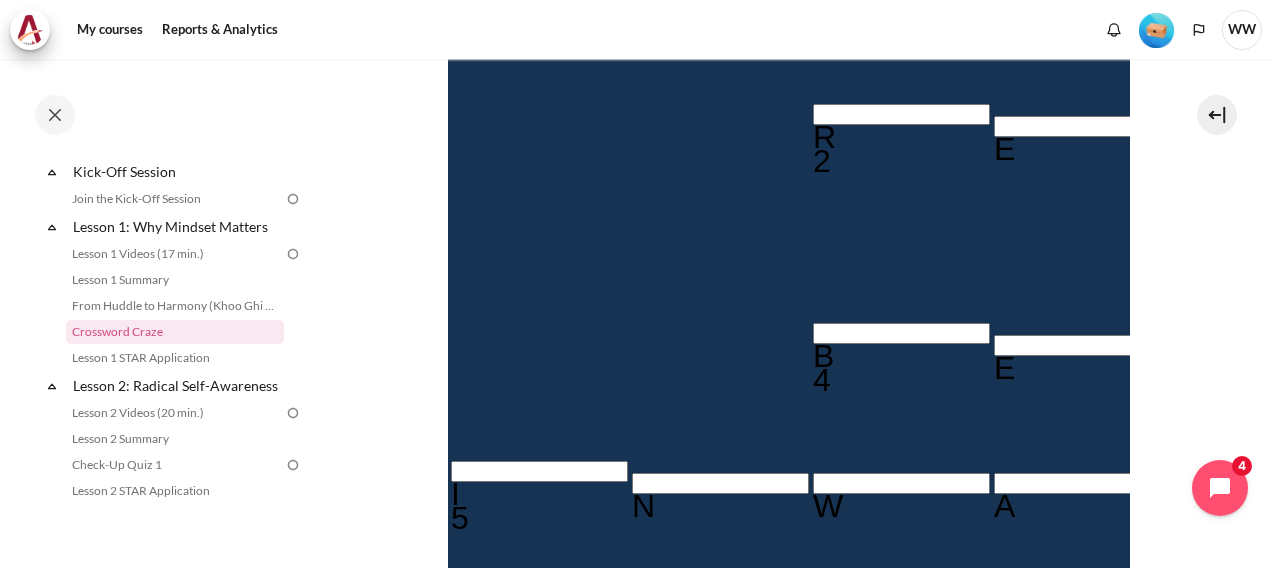 type 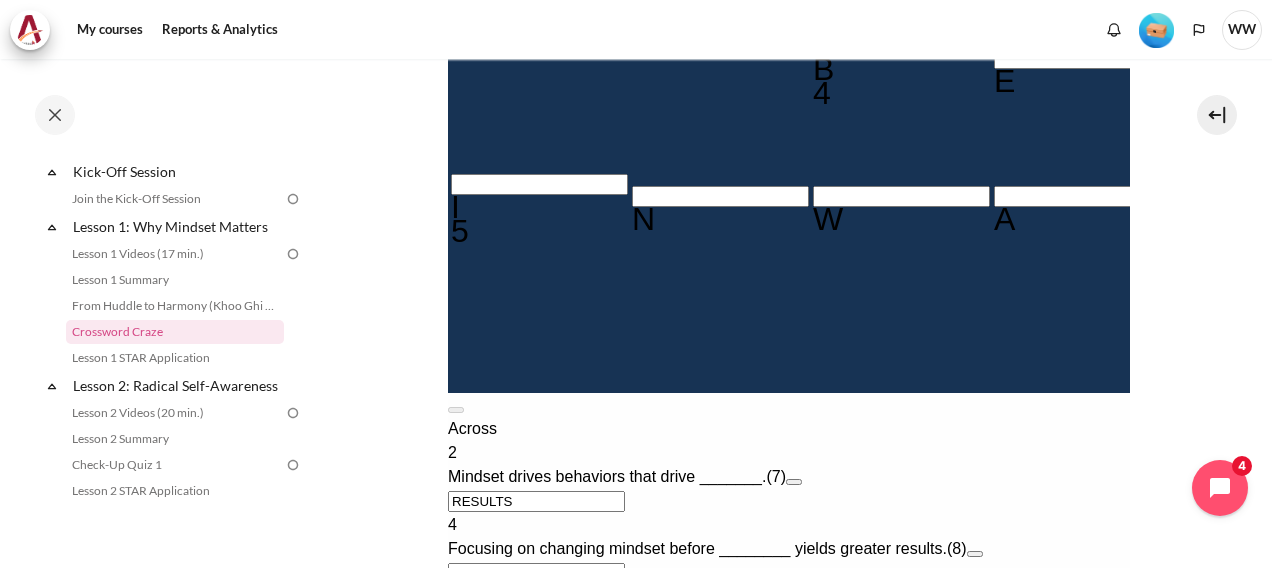 type 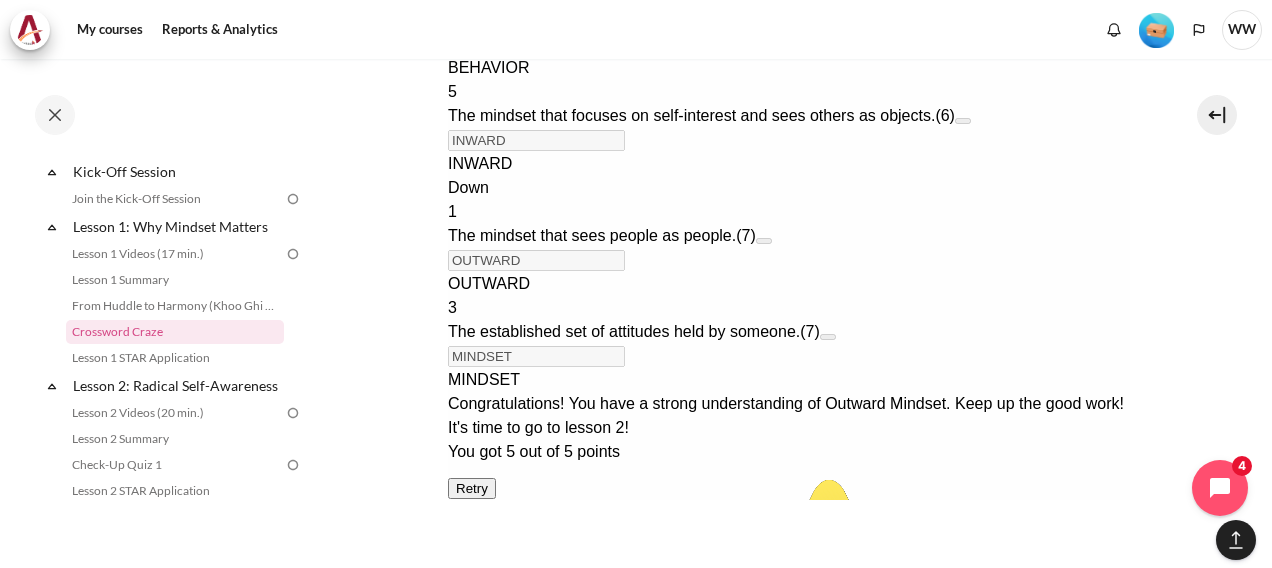 scroll, scrollTop: 1492, scrollLeft: 0, axis: vertical 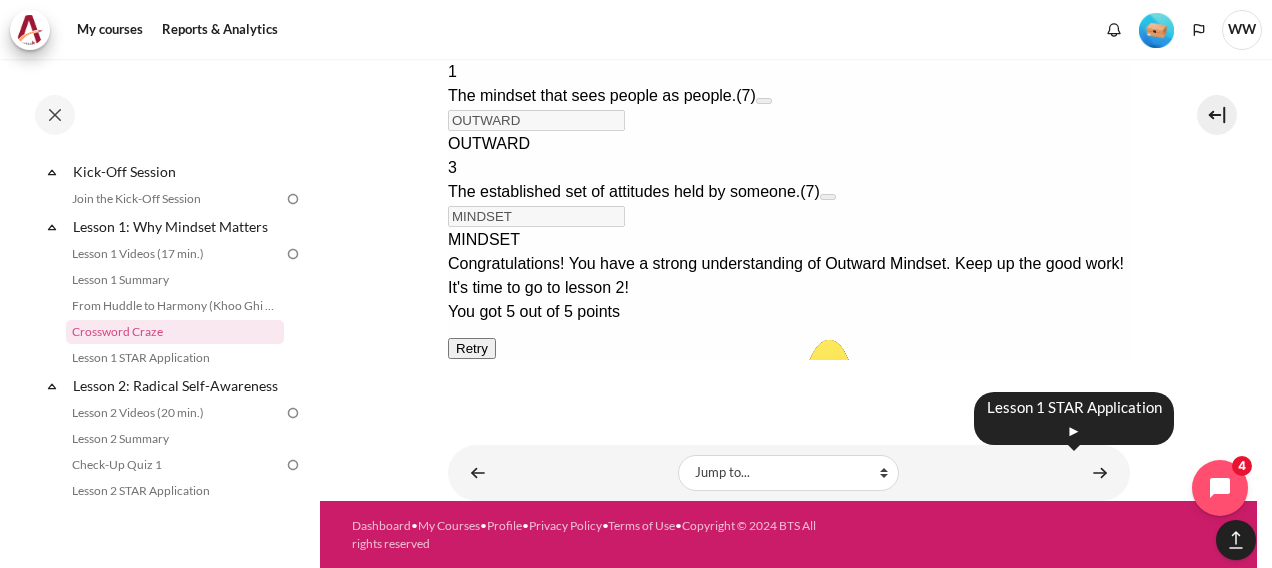 drag, startPoint x: 1078, startPoint y: 464, endPoint x: 1032, endPoint y: 406, distance: 74.02702 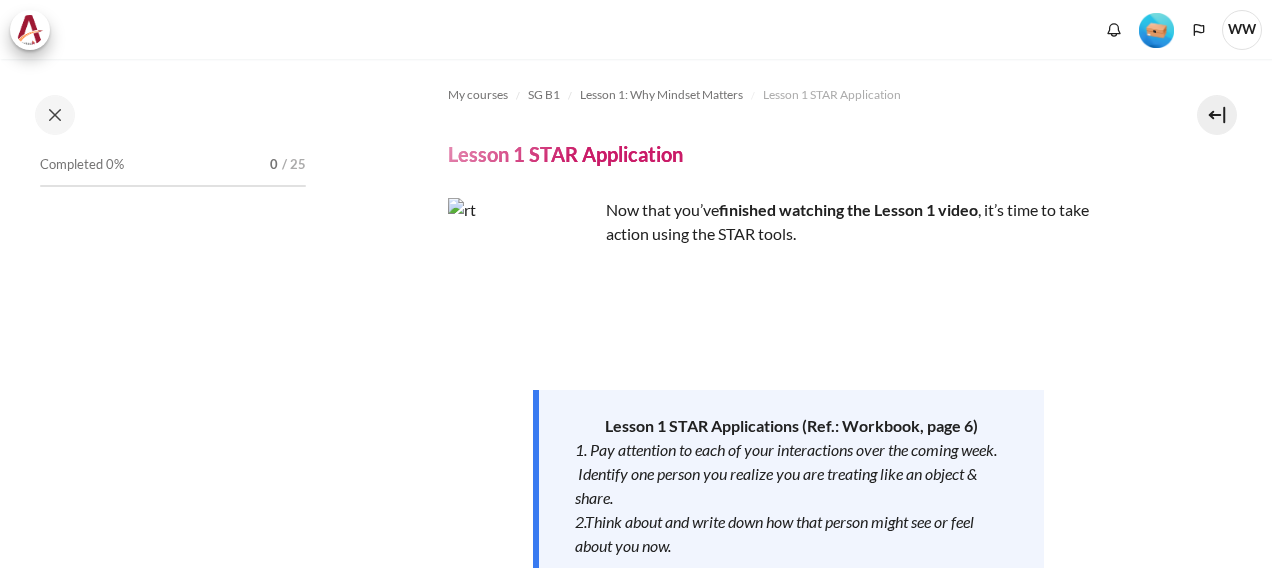 scroll, scrollTop: 0, scrollLeft: 0, axis: both 